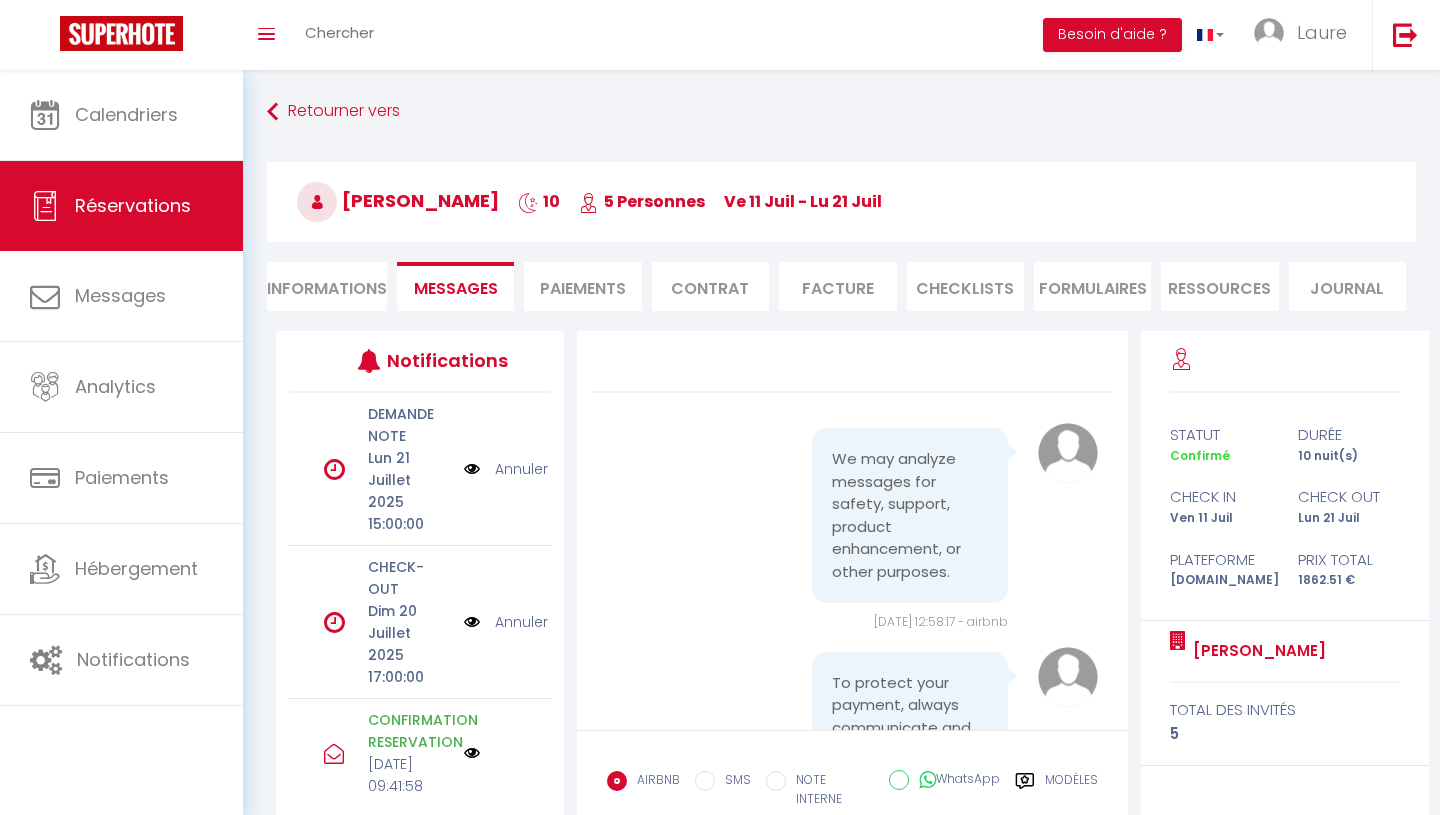scroll, scrollTop: 0, scrollLeft: 0, axis: both 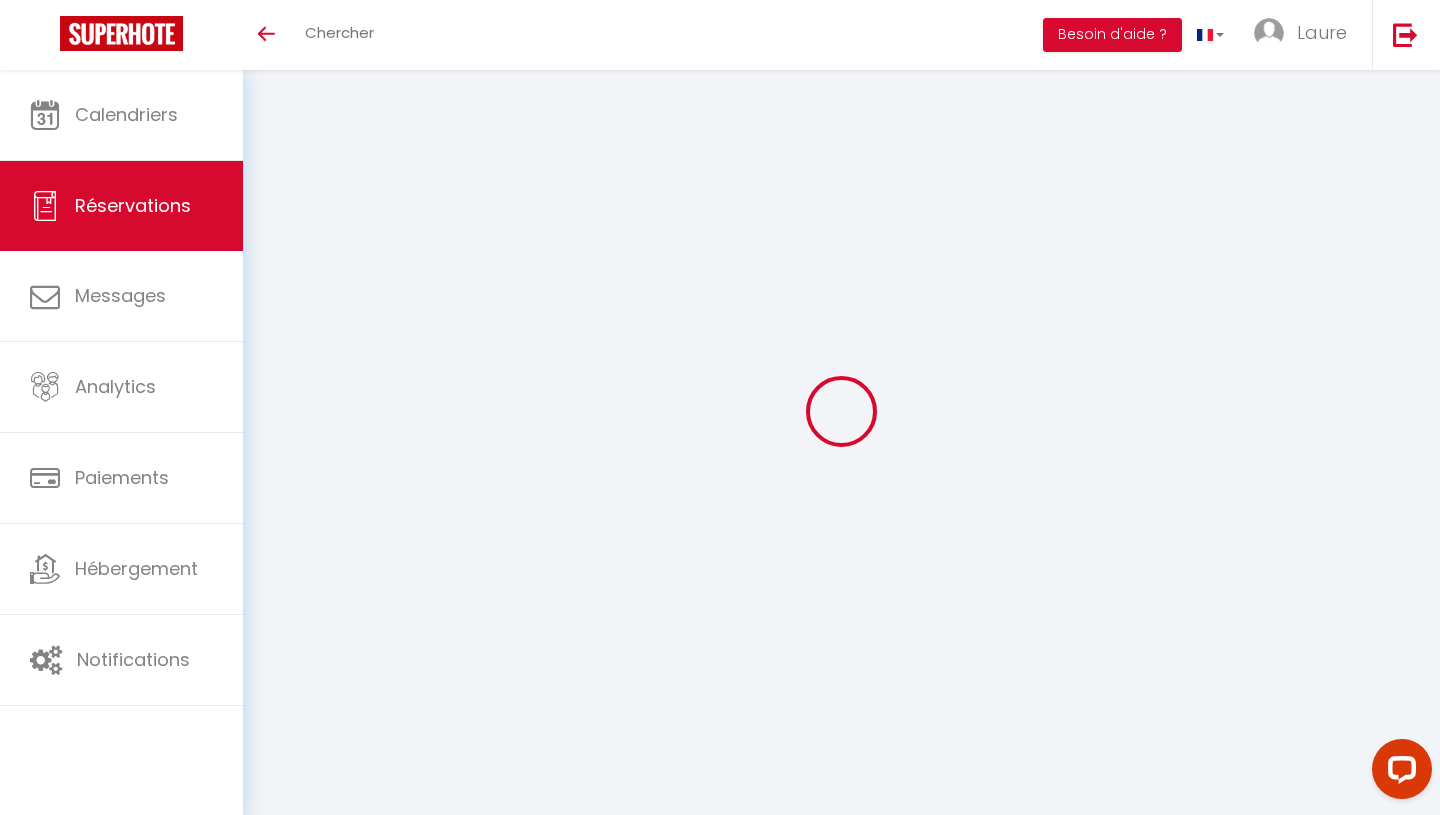 select 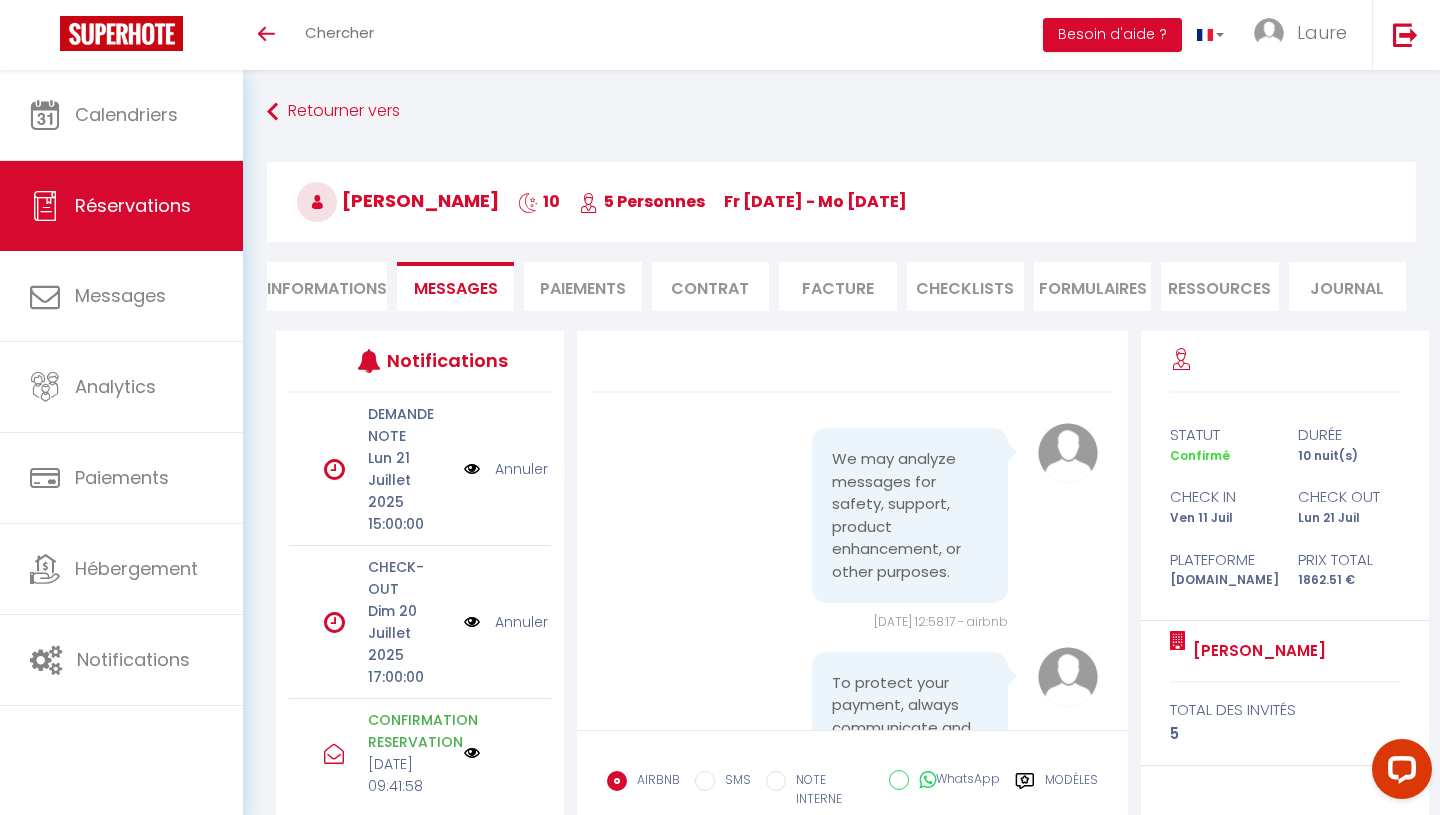 scroll, scrollTop: 2552, scrollLeft: 0, axis: vertical 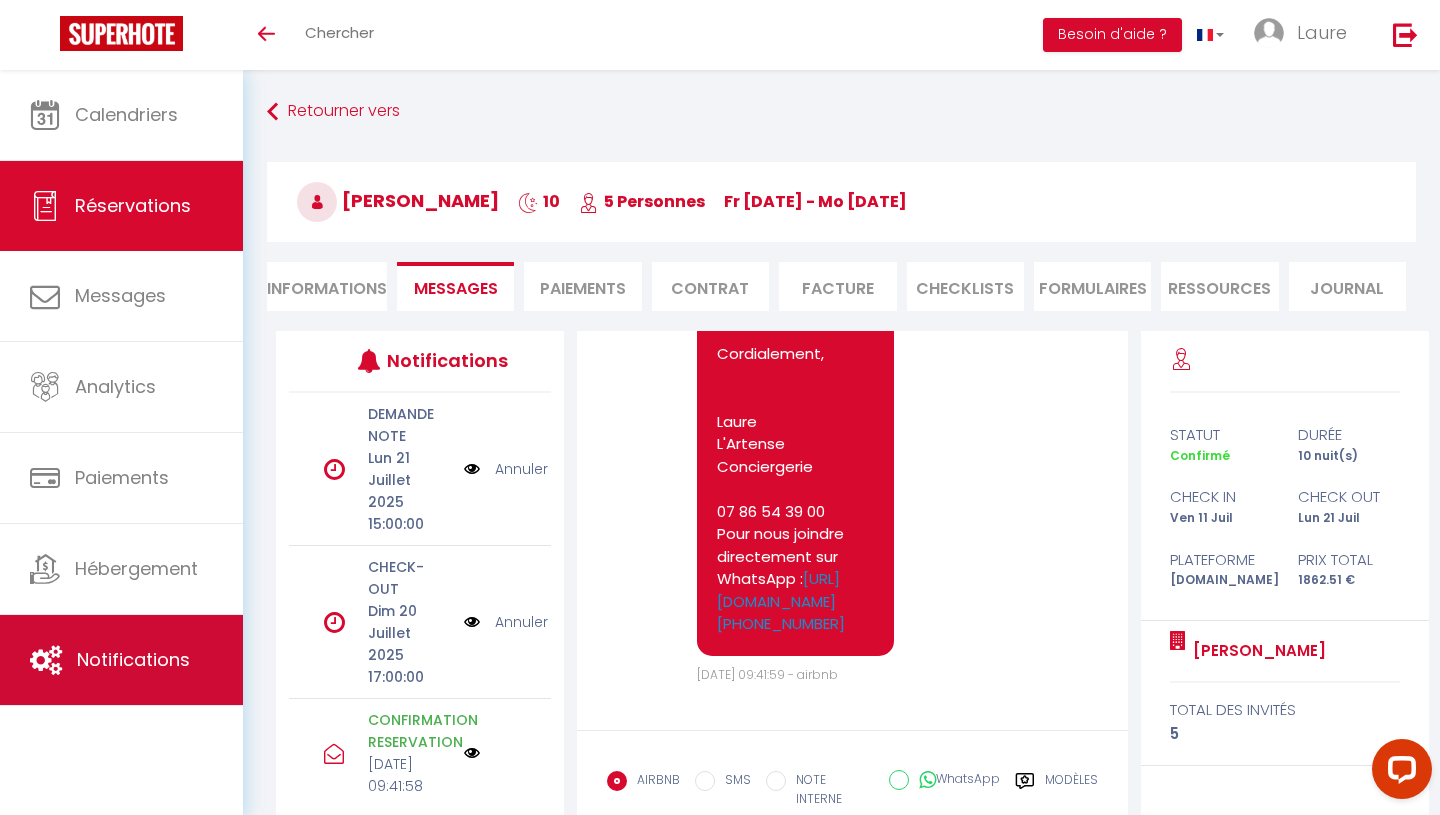 click on "Notifications" at bounding box center (133, 659) 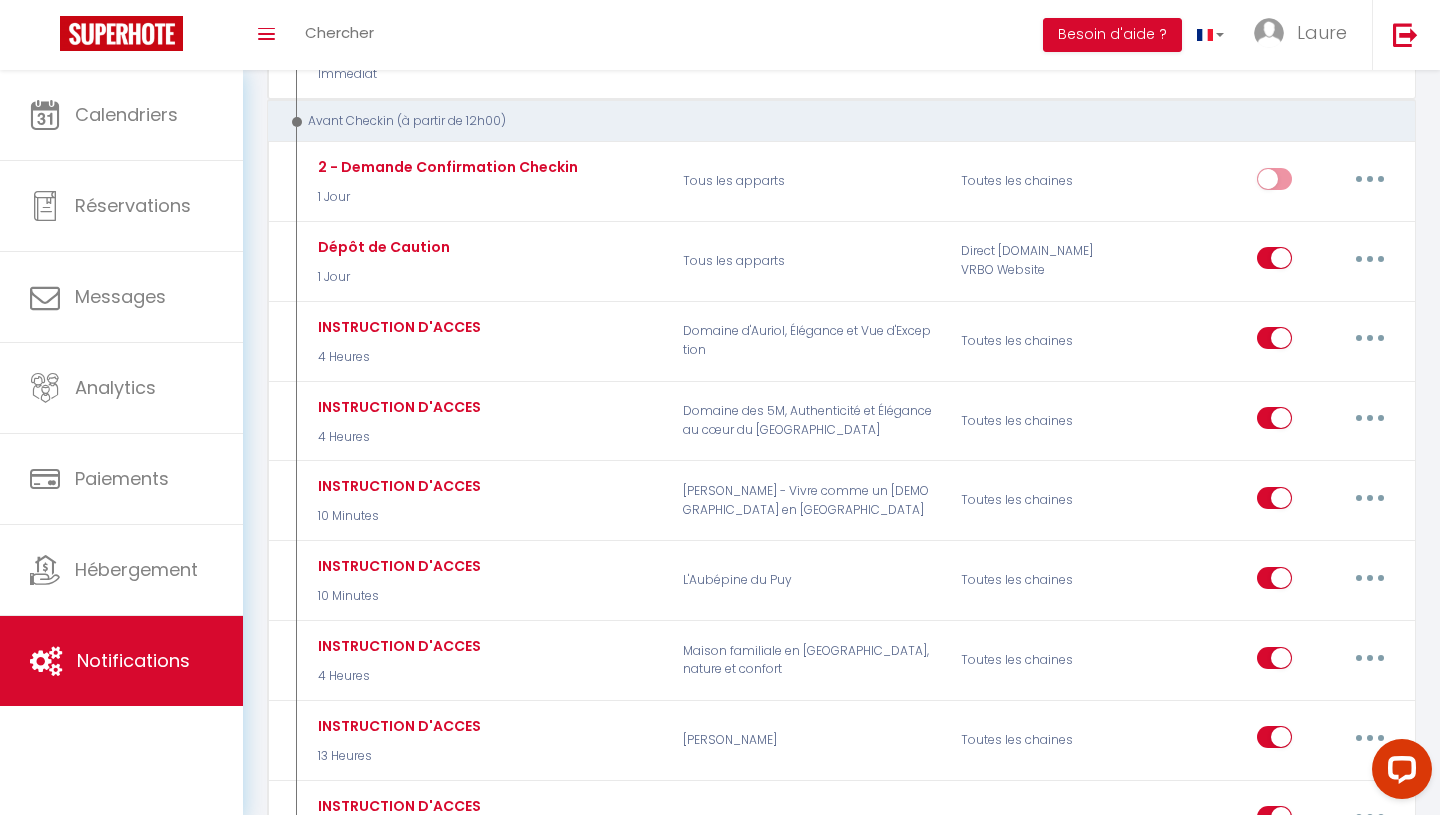 scroll, scrollTop: 1260, scrollLeft: 0, axis: vertical 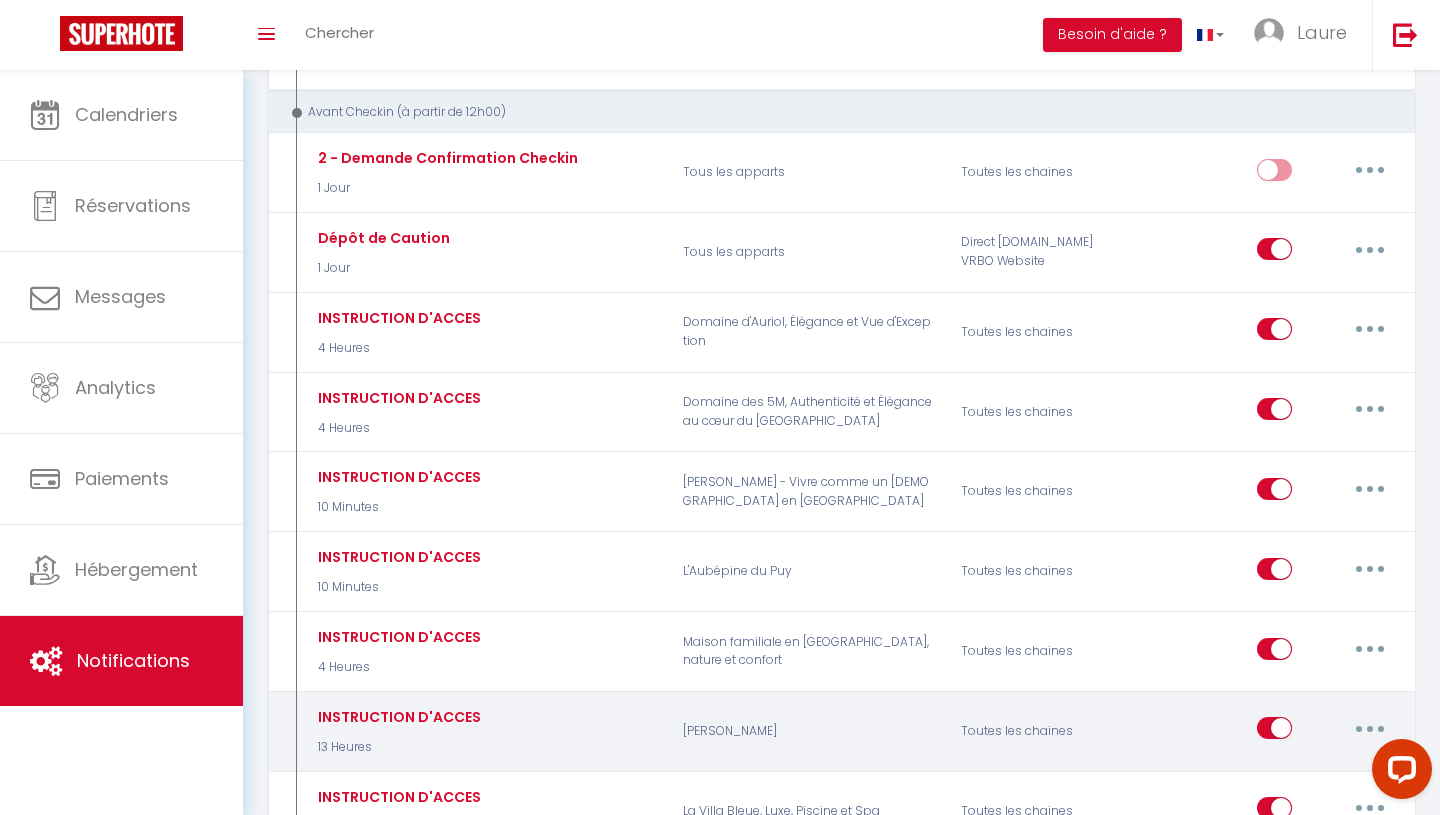 click at bounding box center (1370, 728) 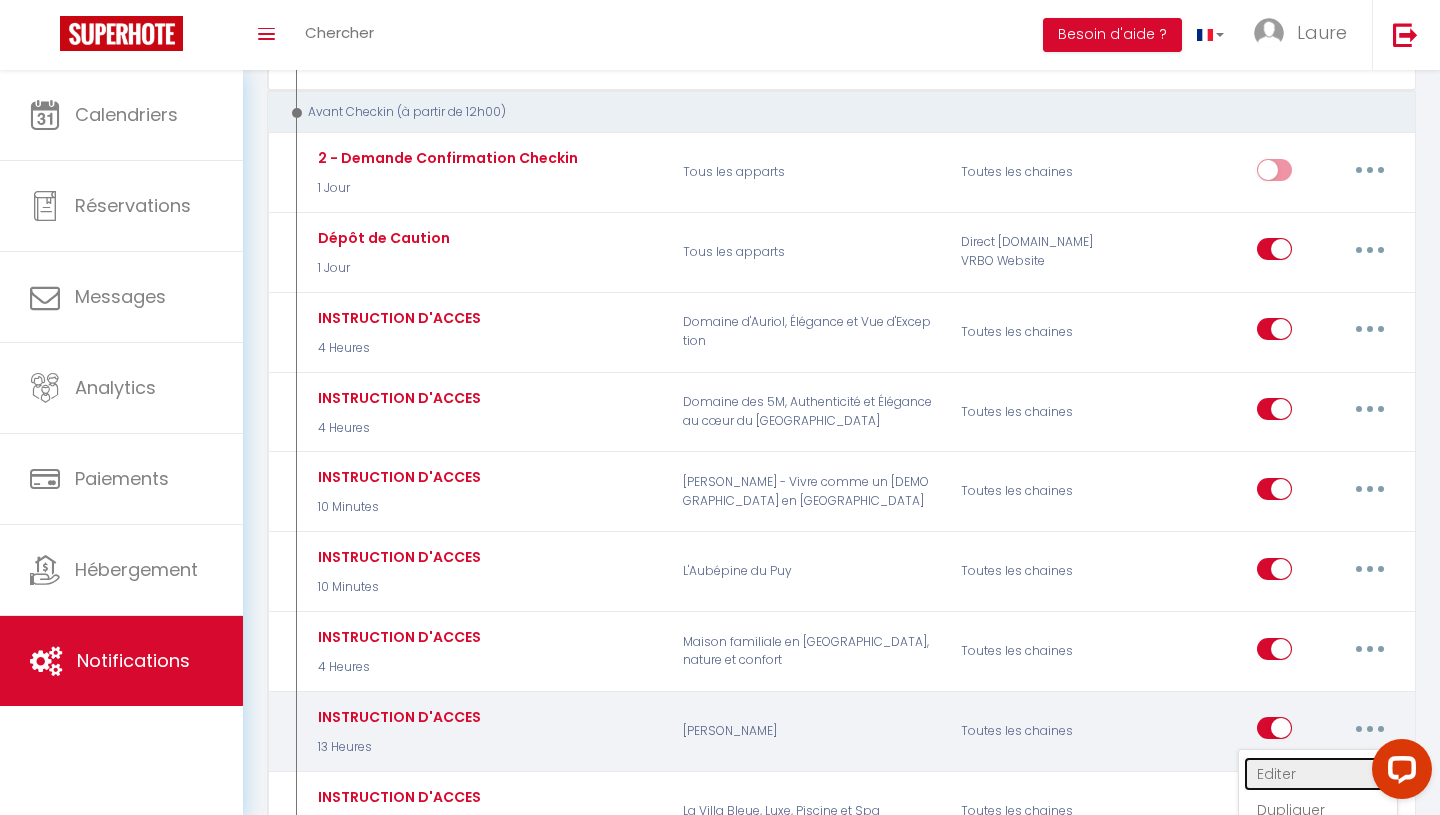 click on "Editer" at bounding box center [1318, 774] 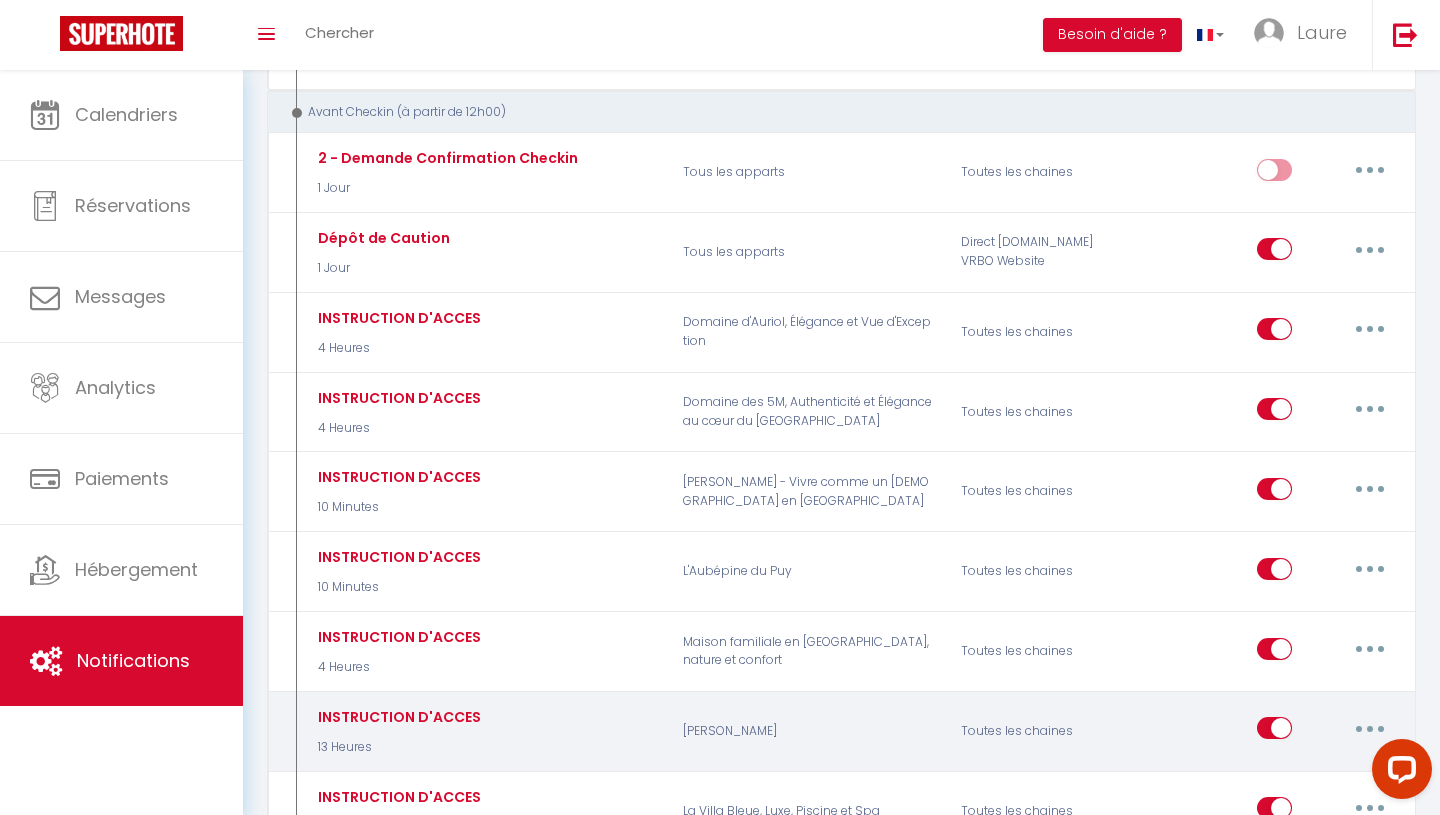 type on "INSTRUCTION D'ACCES" 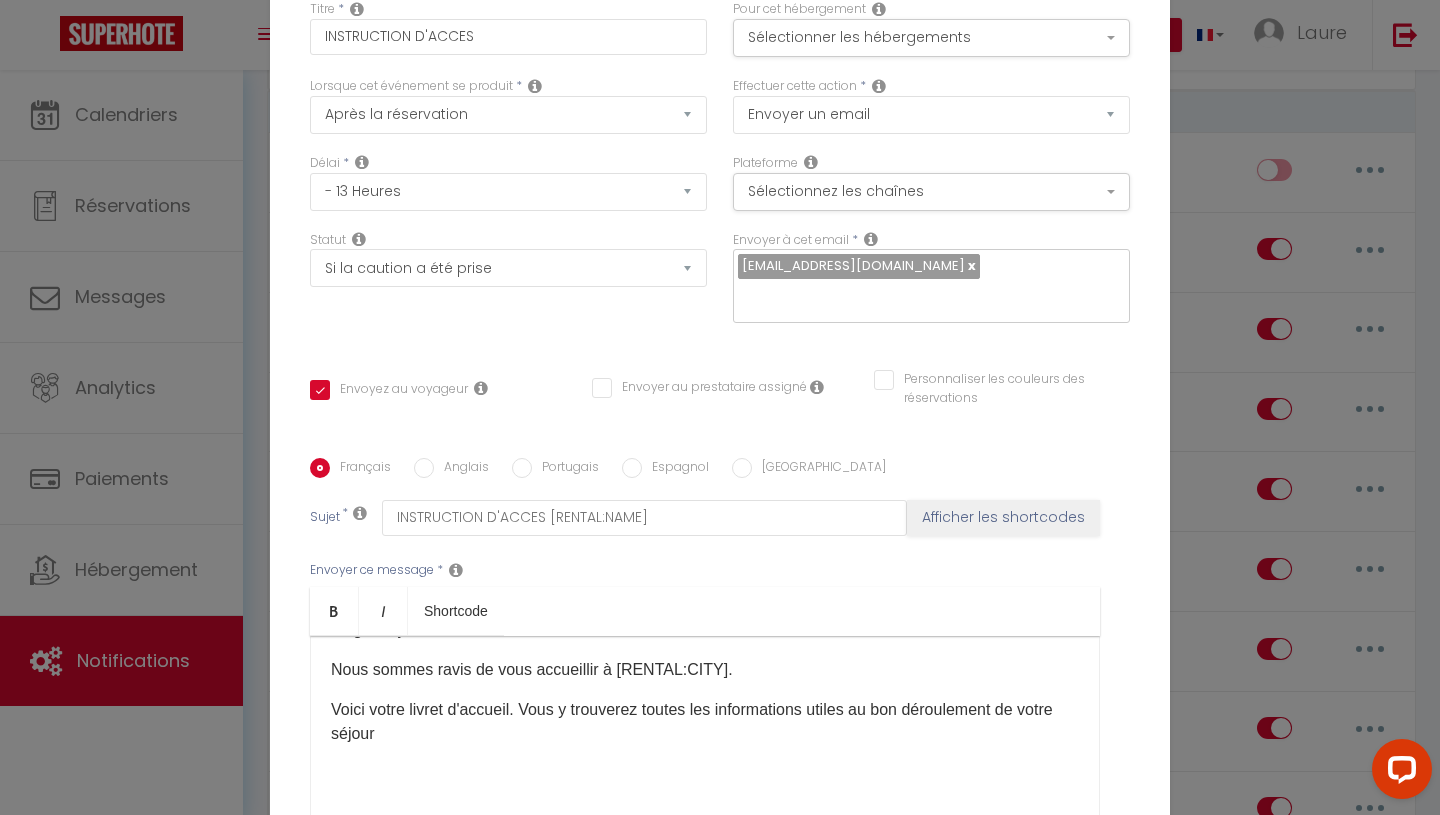 scroll, scrollTop: 0, scrollLeft: 0, axis: both 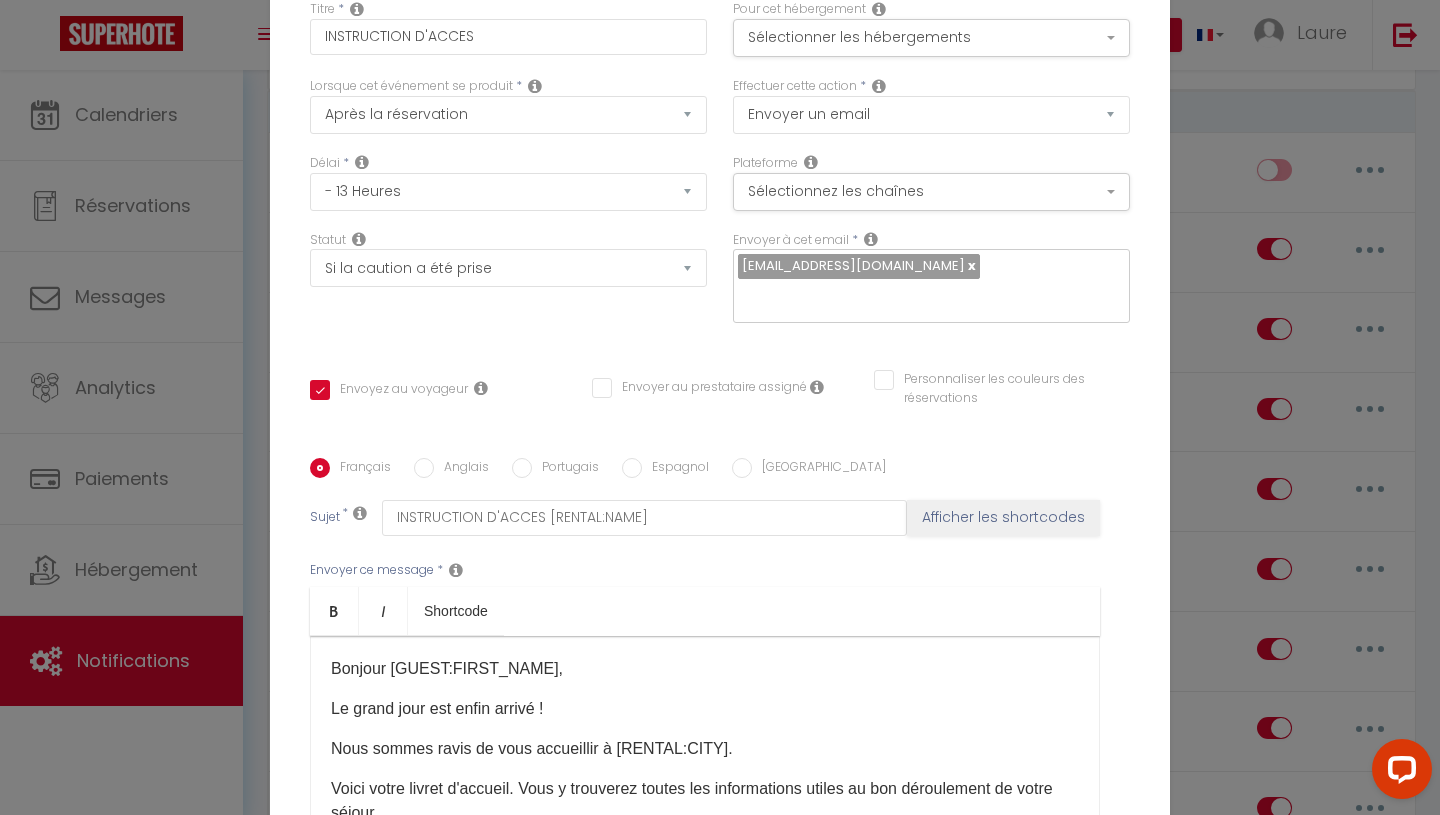 click on "Modifier la notification   ×   Titre   *     INSTRUCTION D'ACCES   Pour cet hébergement
Sélectionner les hébergements
Tous les apparts
Aurillac T7
Maison familiale en [GEOGRAPHIC_DATA], nature et confort
Domaine d'Auriol, Élégance et Vue d'Exception
Aurillac T2
T2 Grand Appartement Lumineux au [GEOGRAPHIC_DATA]
Aurillac [MEDICAL_DATA]
[MEDICAL_DATA] Appartement Moderne, Confortable et Bien Situé" at bounding box center [720, 407] 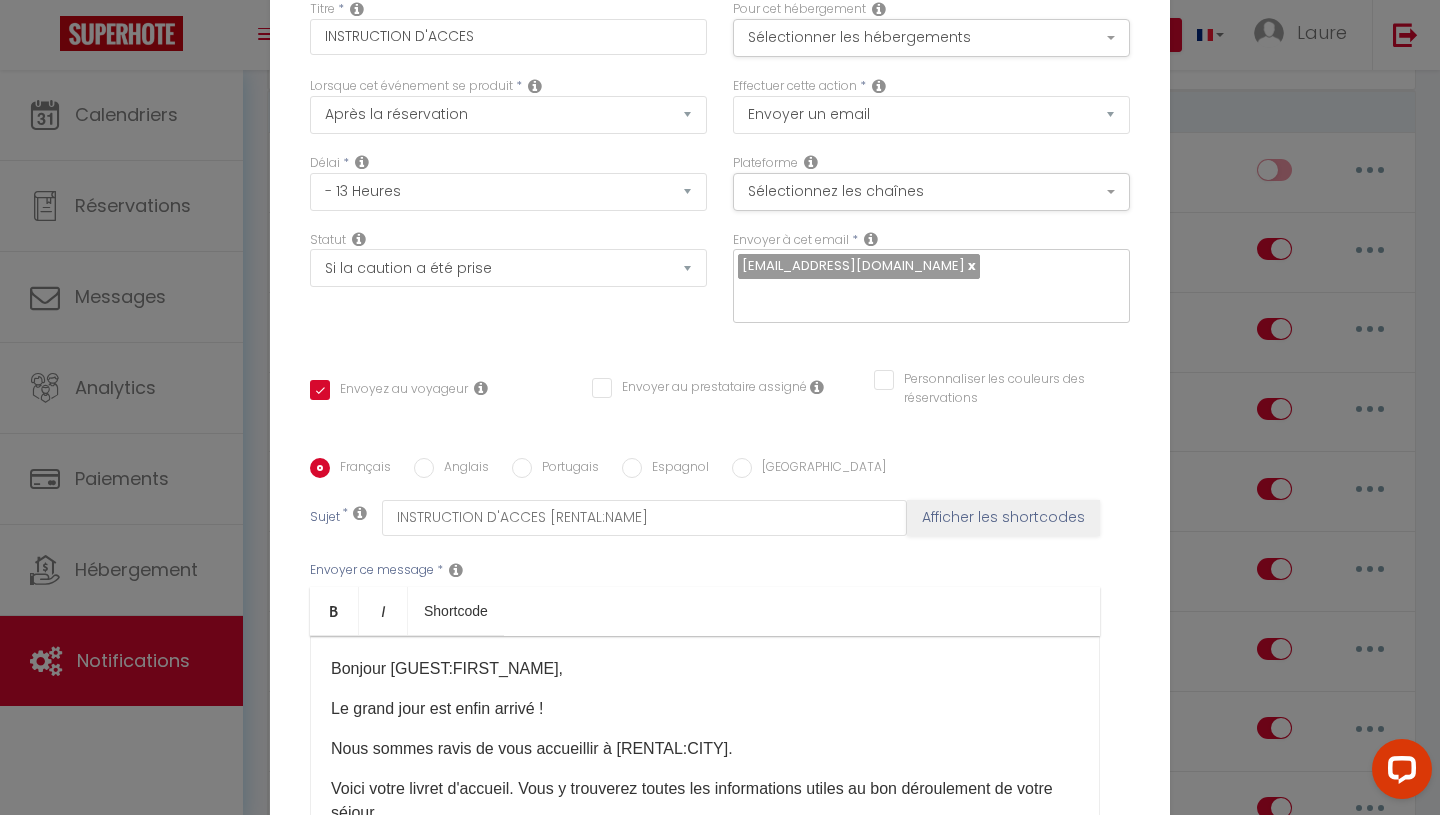 scroll, scrollTop: 342, scrollLeft: 0, axis: vertical 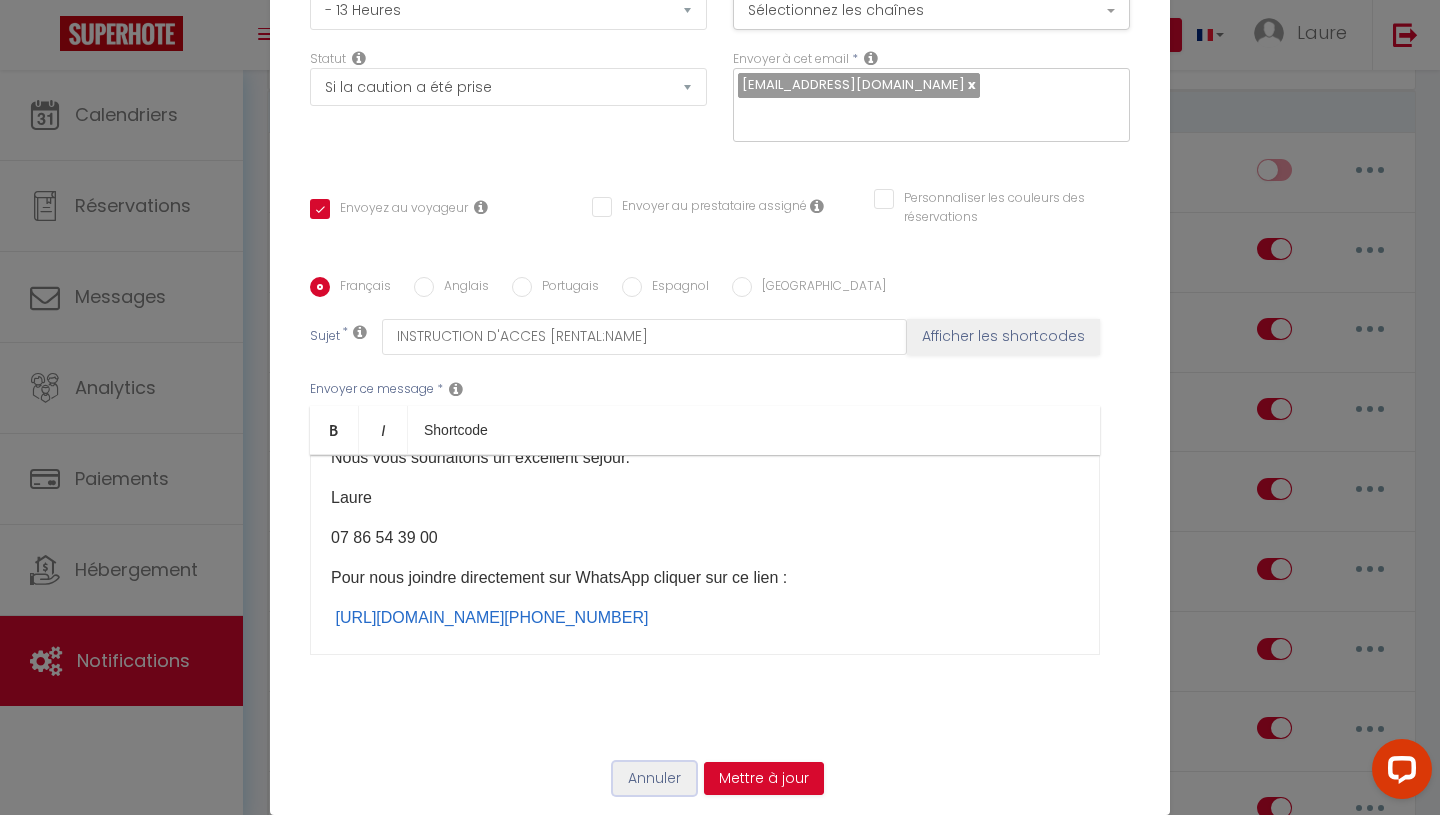 click on "Annuler" at bounding box center (654, 779) 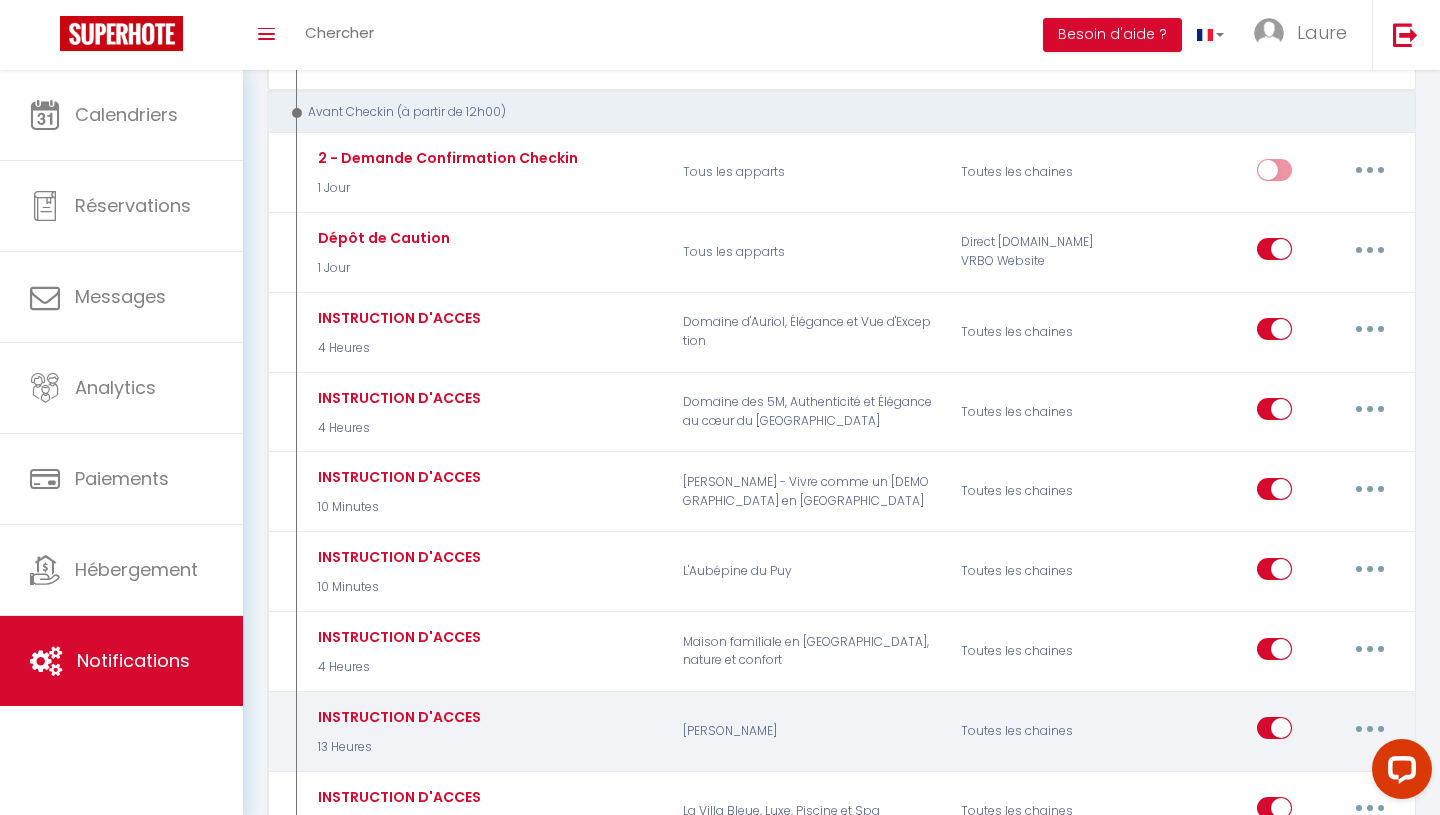 click at bounding box center (1274, 732) 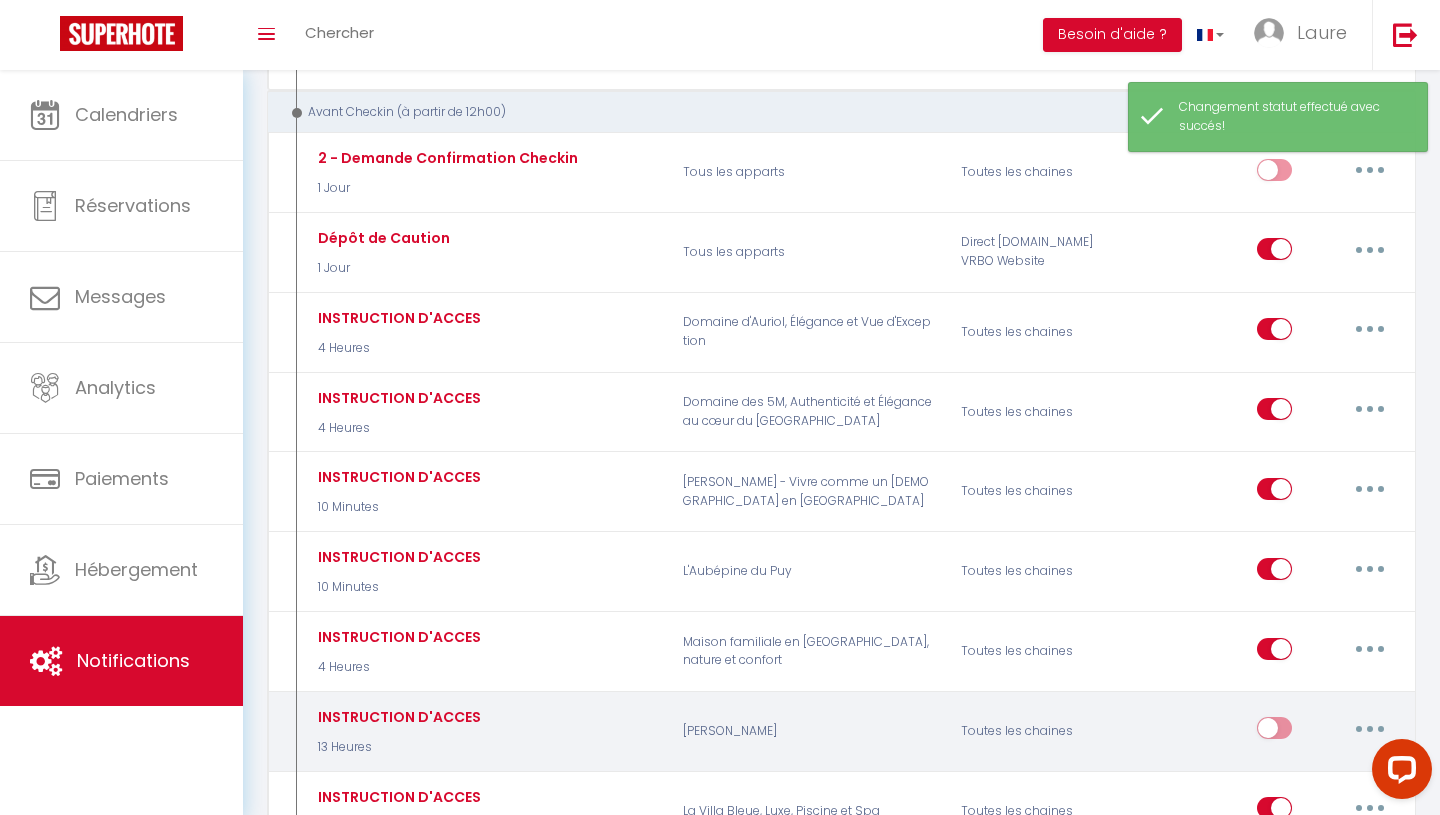 click at bounding box center [1274, 732] 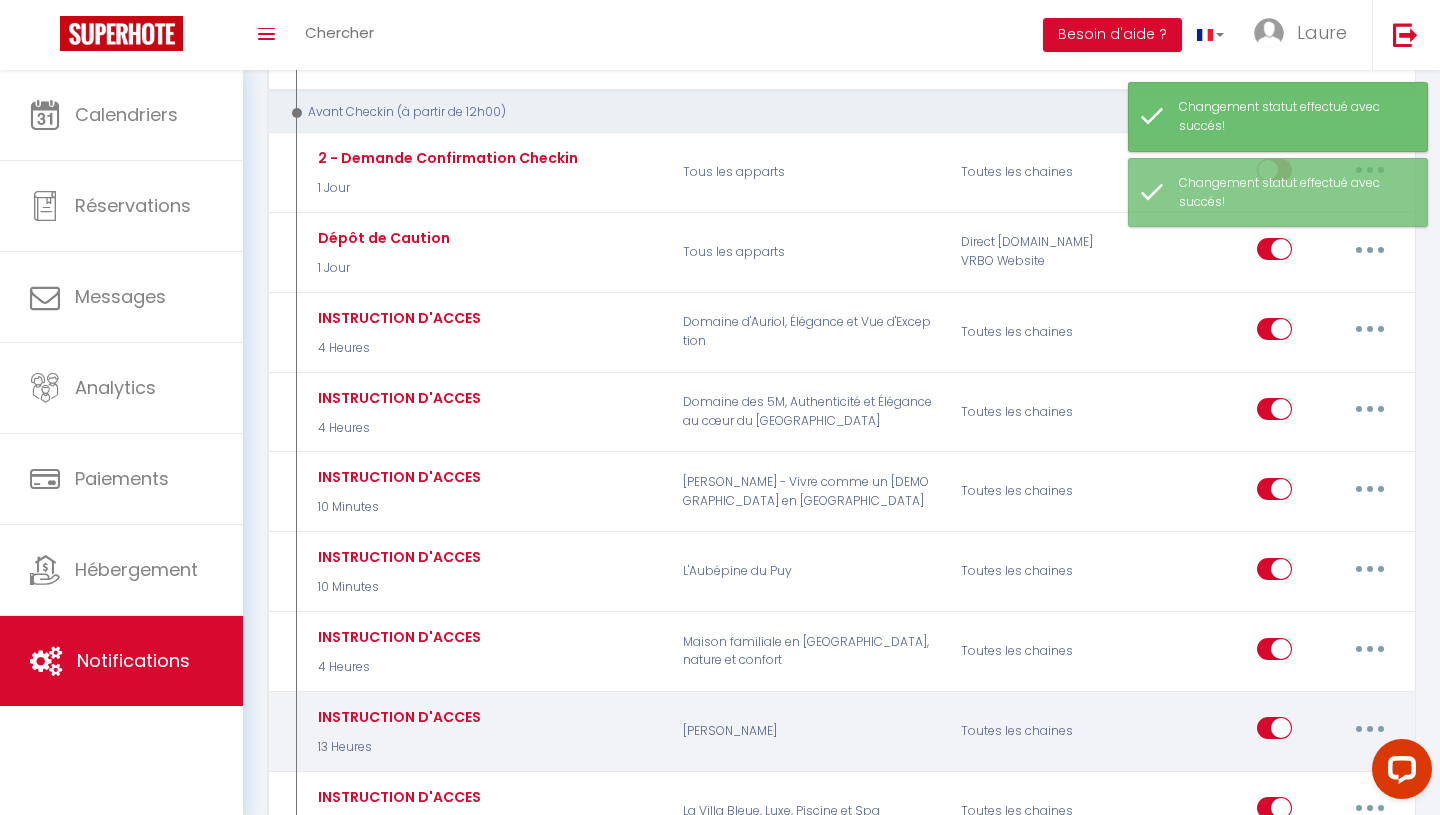 click at bounding box center (1274, 732) 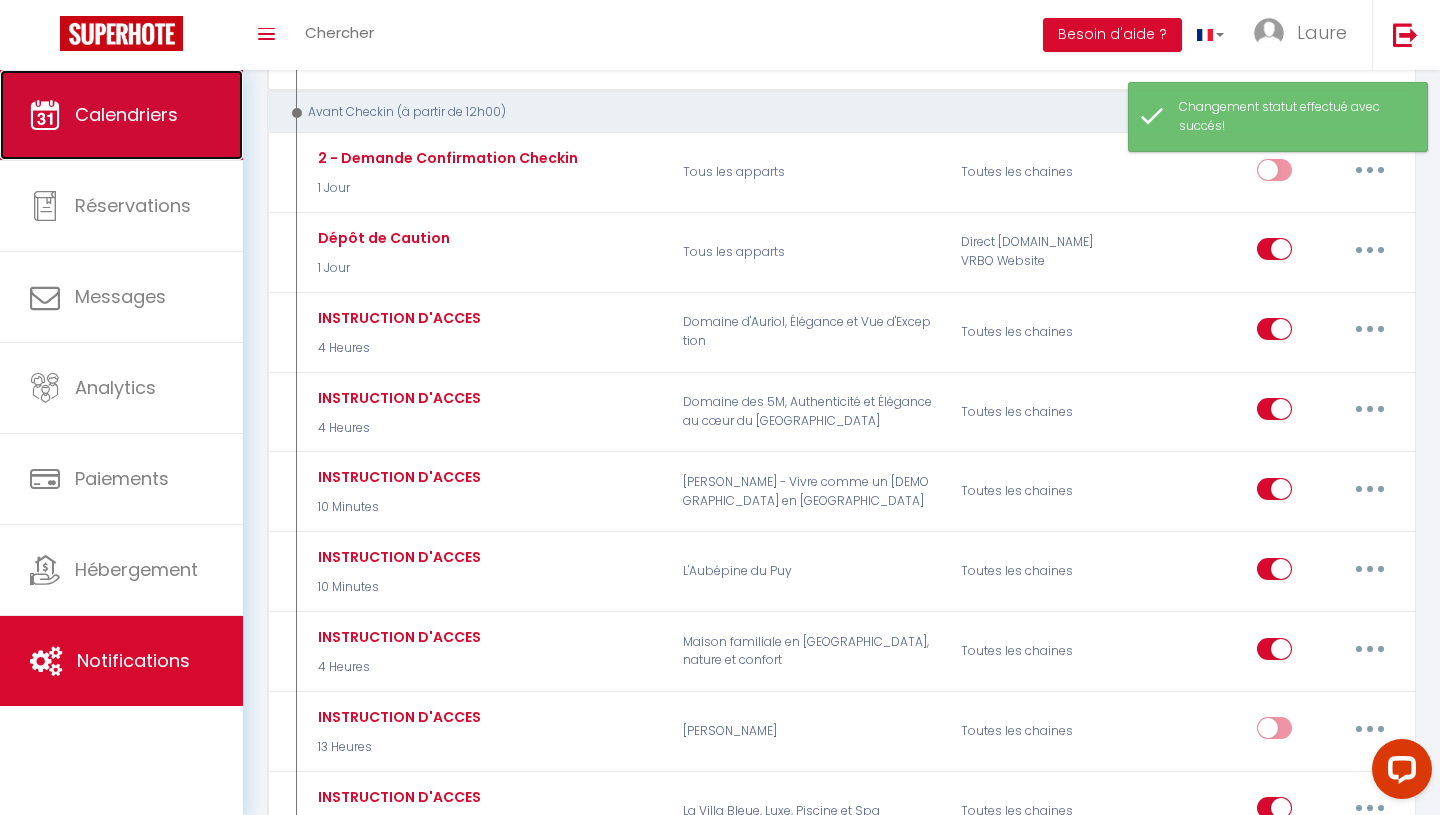 click on "Calendriers" at bounding box center (126, 114) 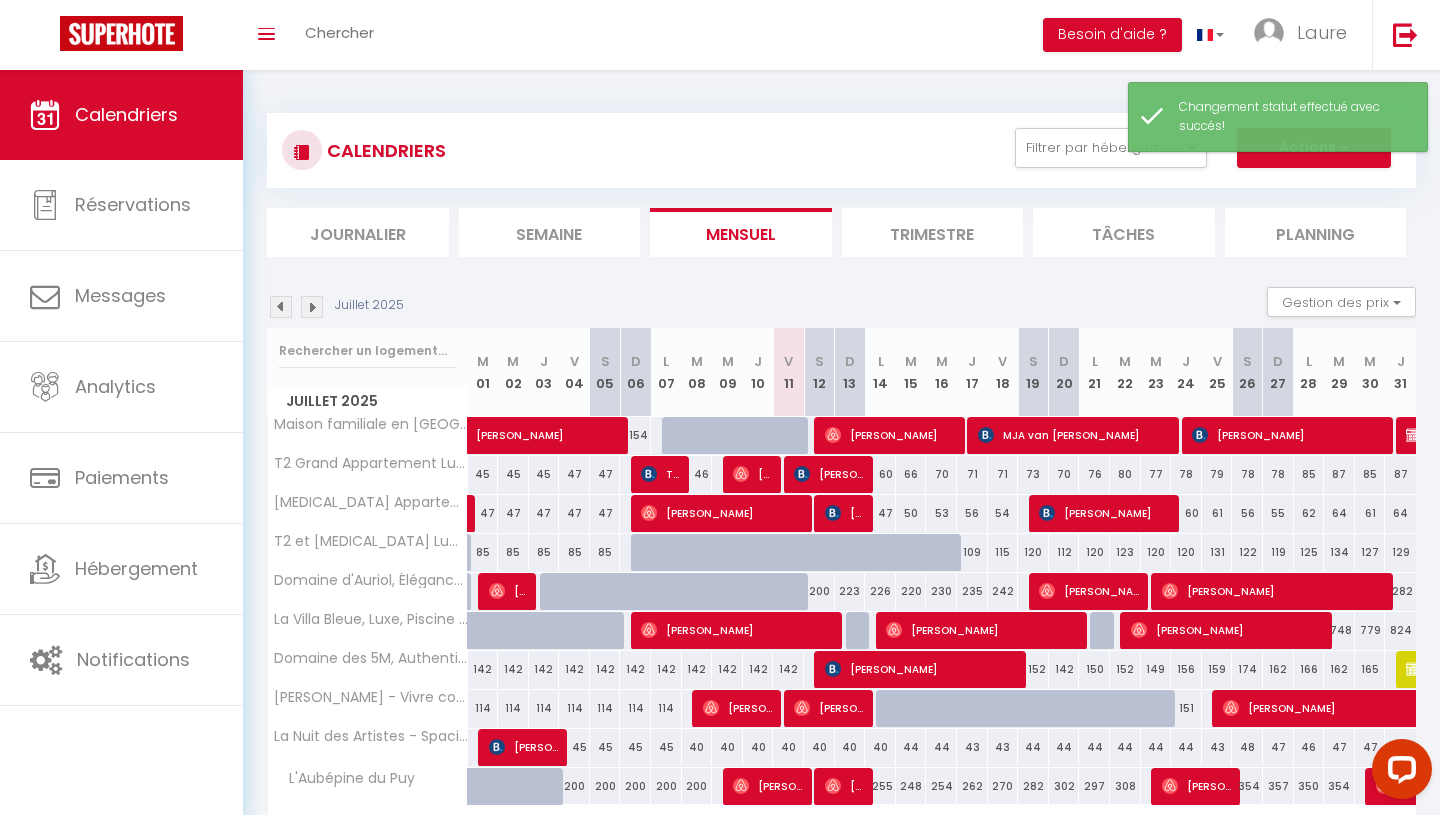 scroll, scrollTop: 124, scrollLeft: 0, axis: vertical 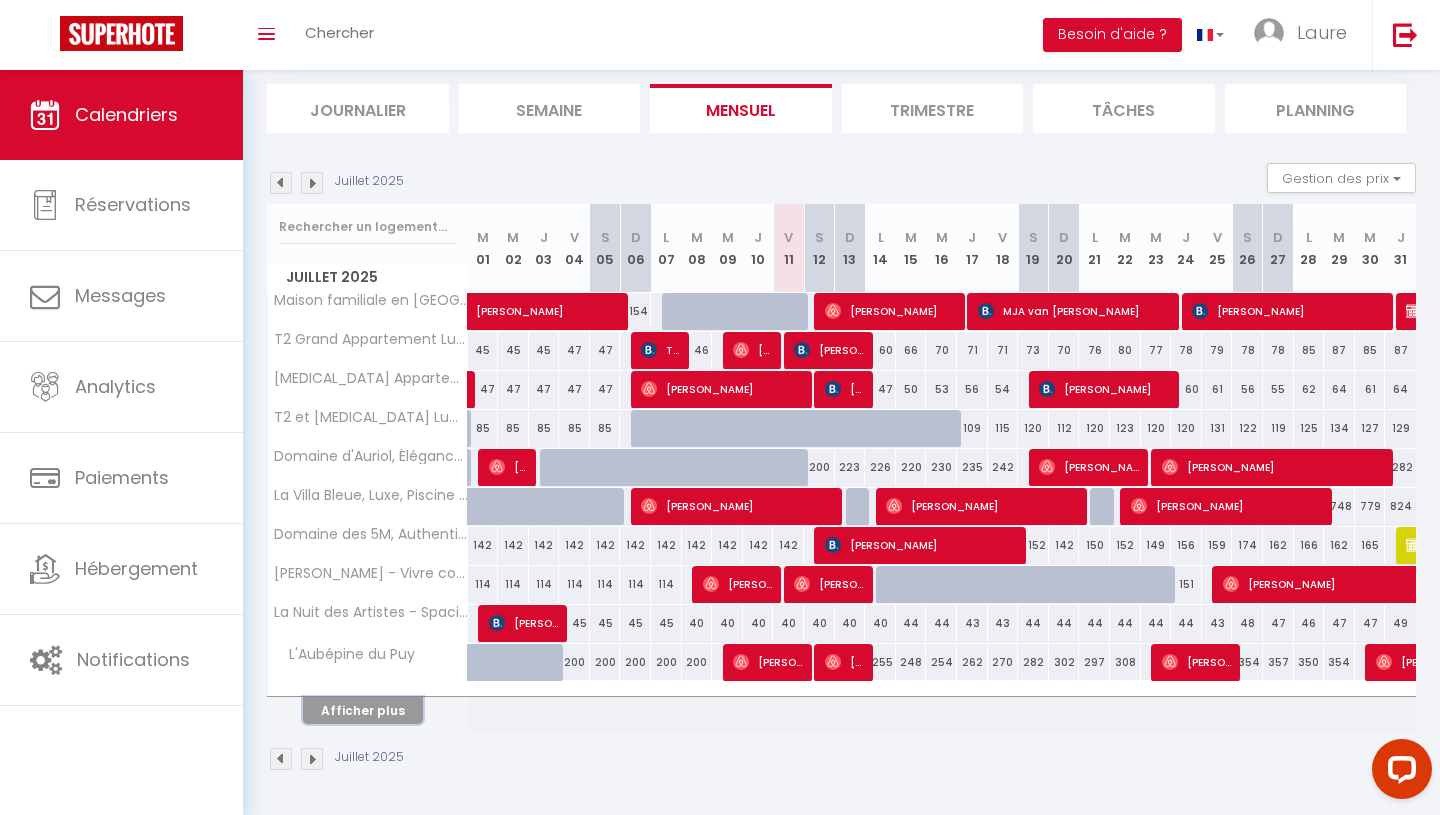 click on "Afficher plus" at bounding box center (363, 710) 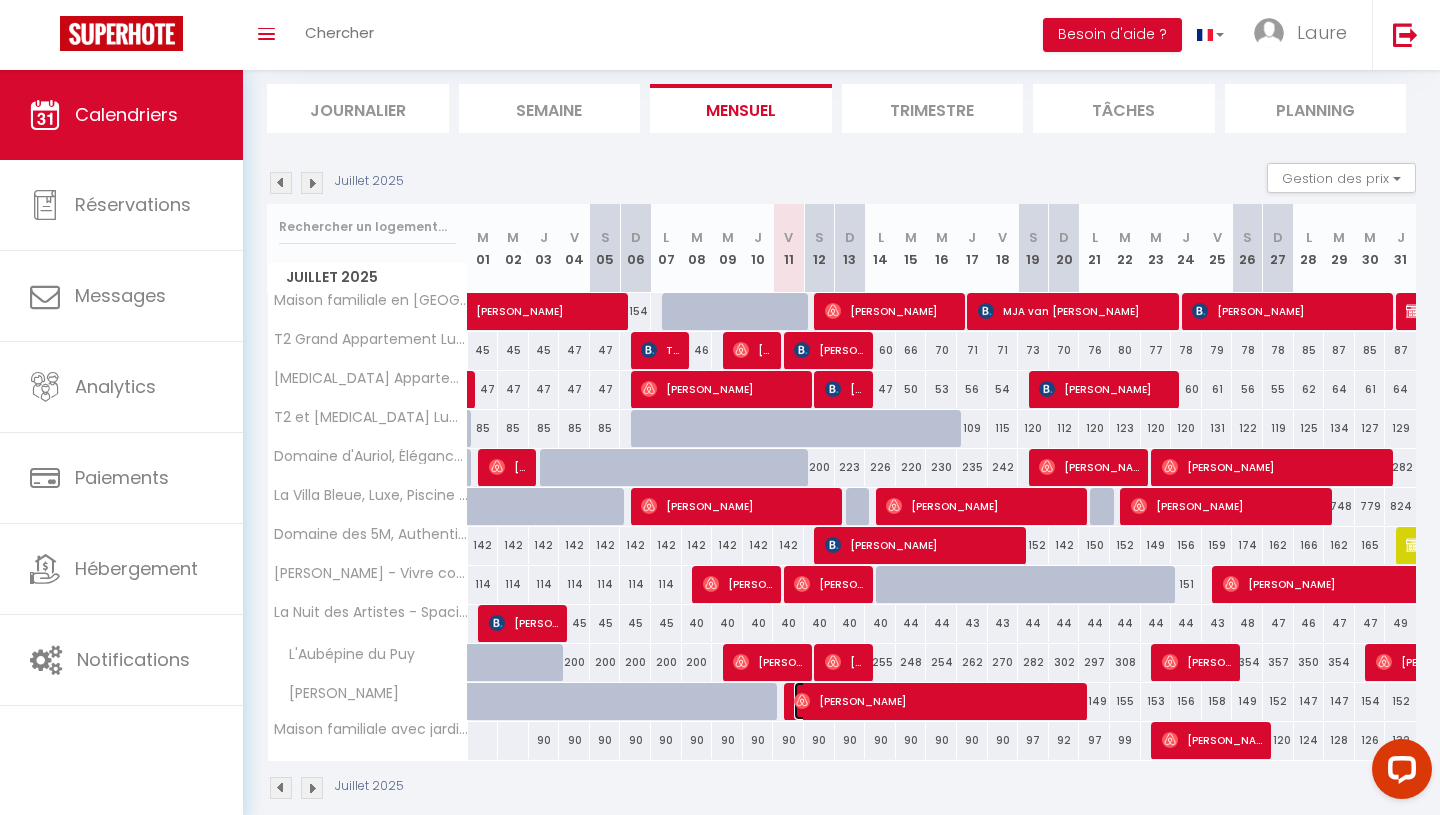 click on "[PERSON_NAME]" at bounding box center [938, 701] 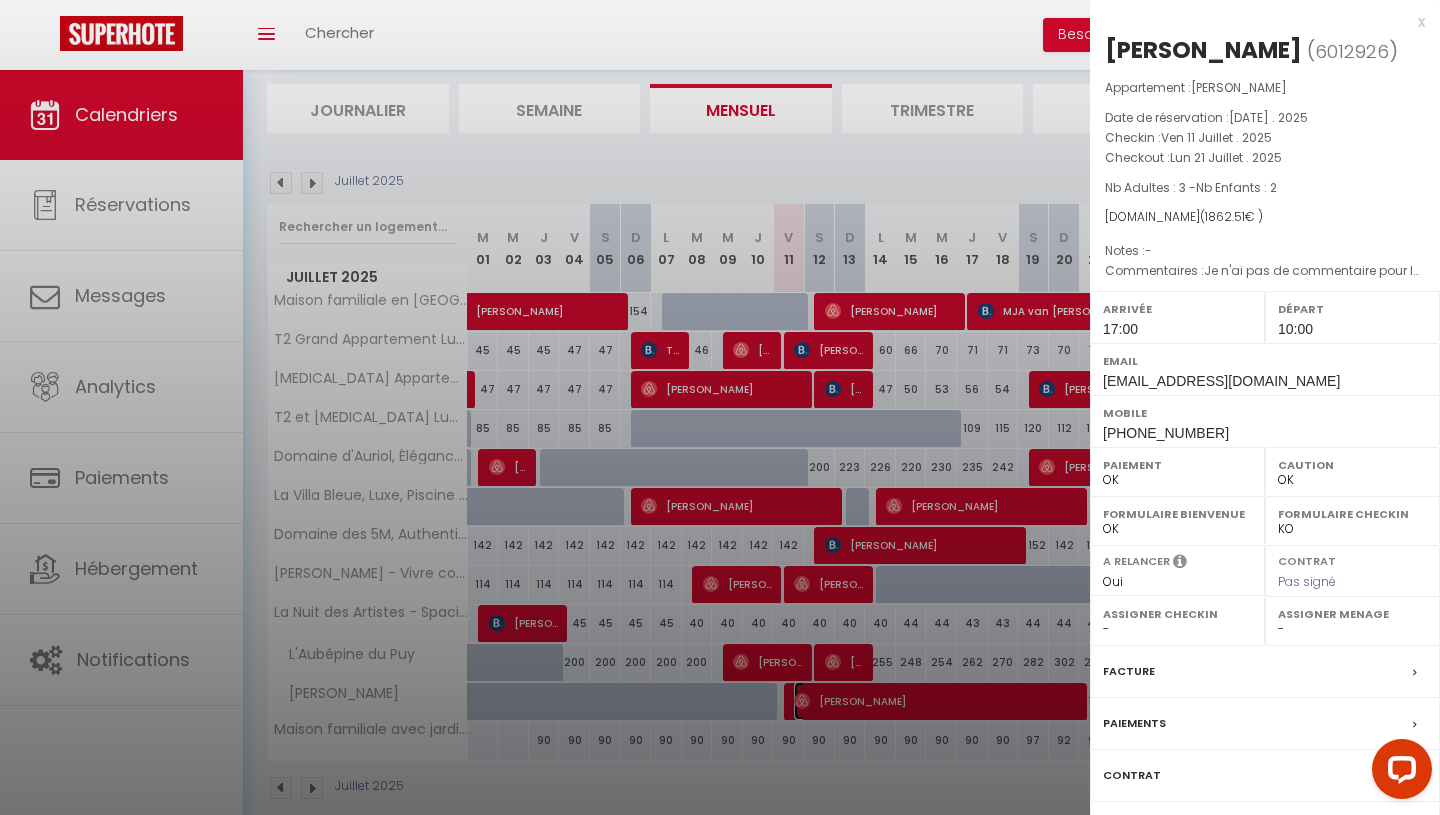 select on "23523" 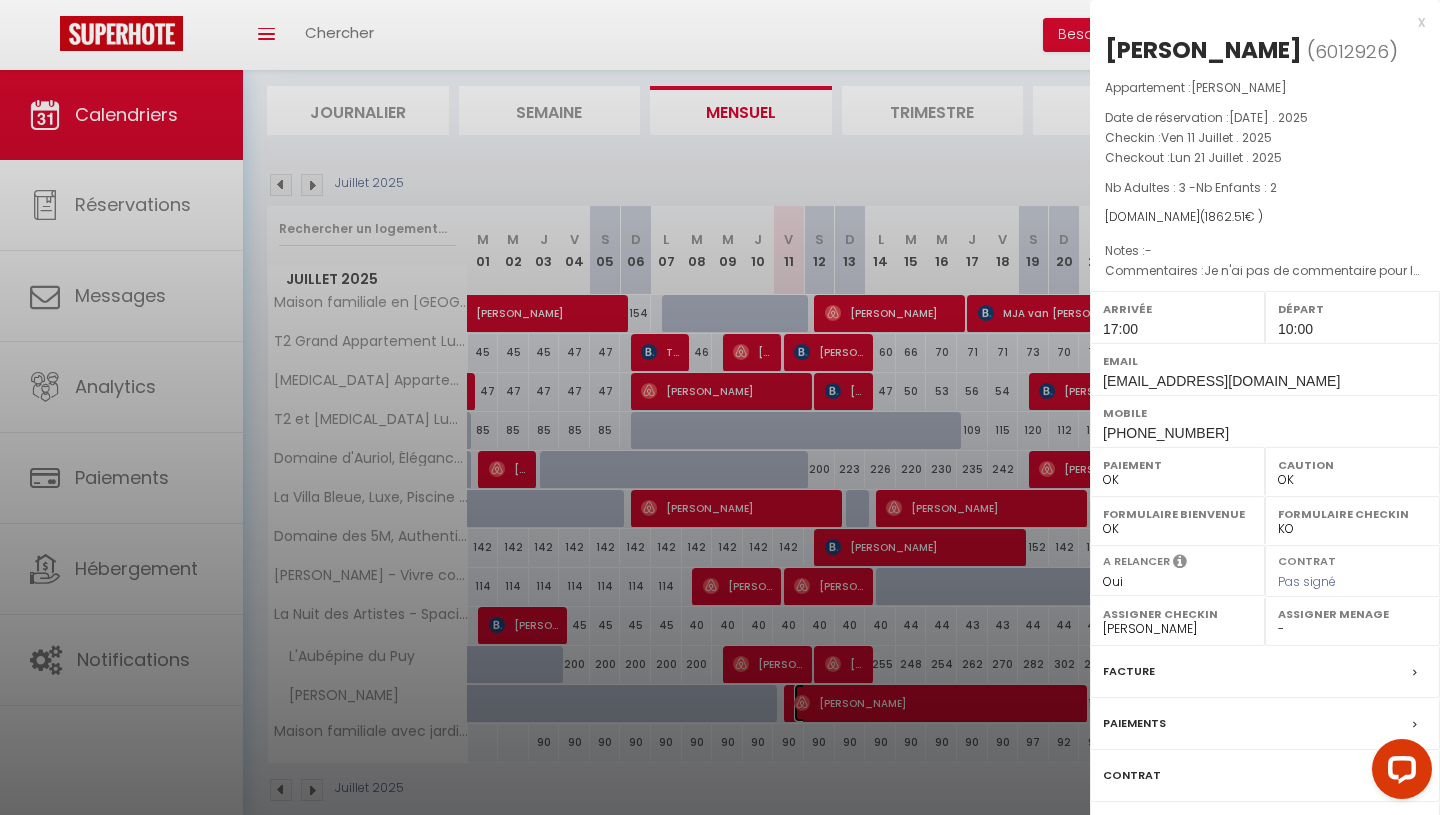 scroll, scrollTop: 46, scrollLeft: 0, axis: vertical 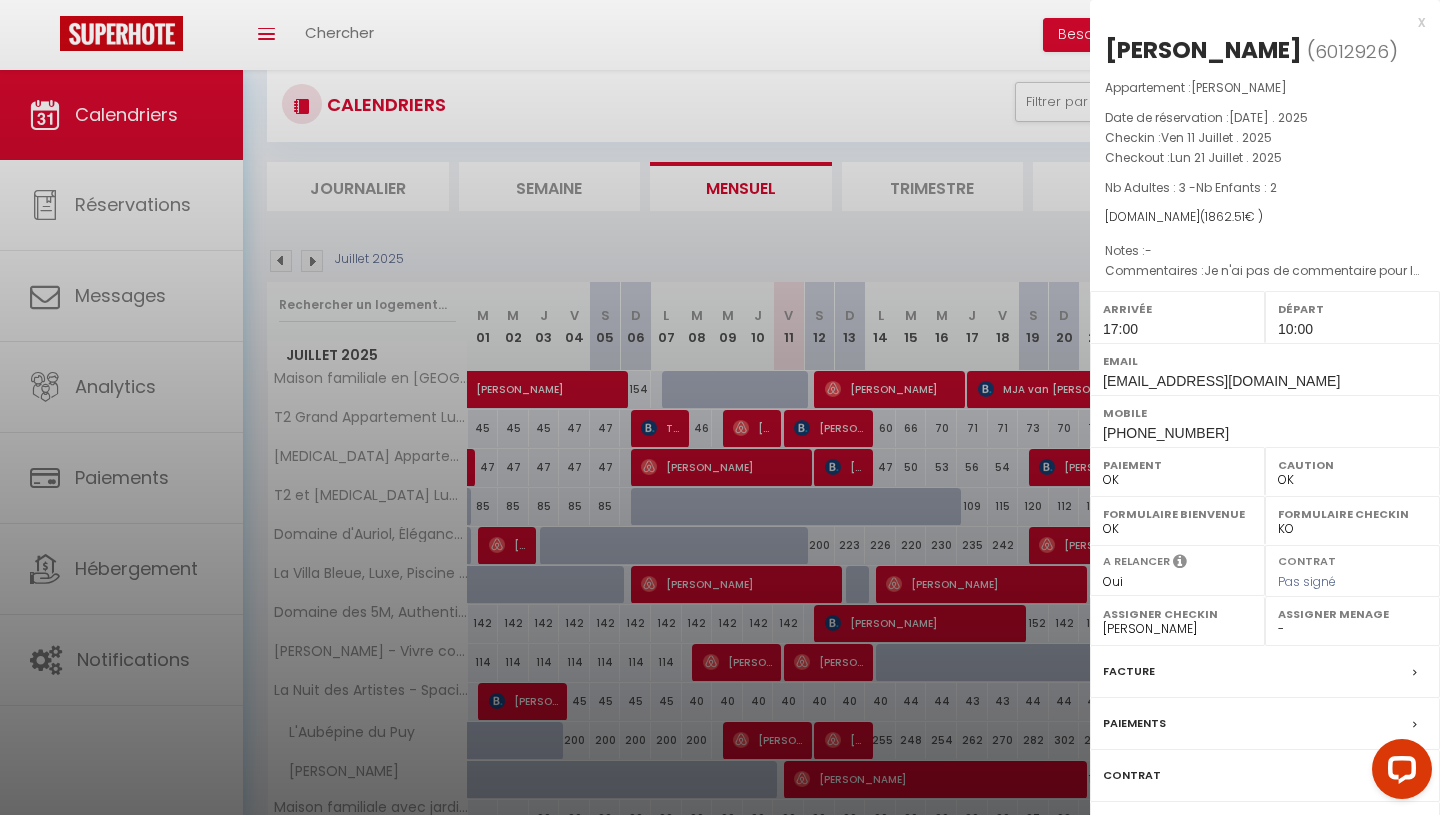click at bounding box center (720, 407) 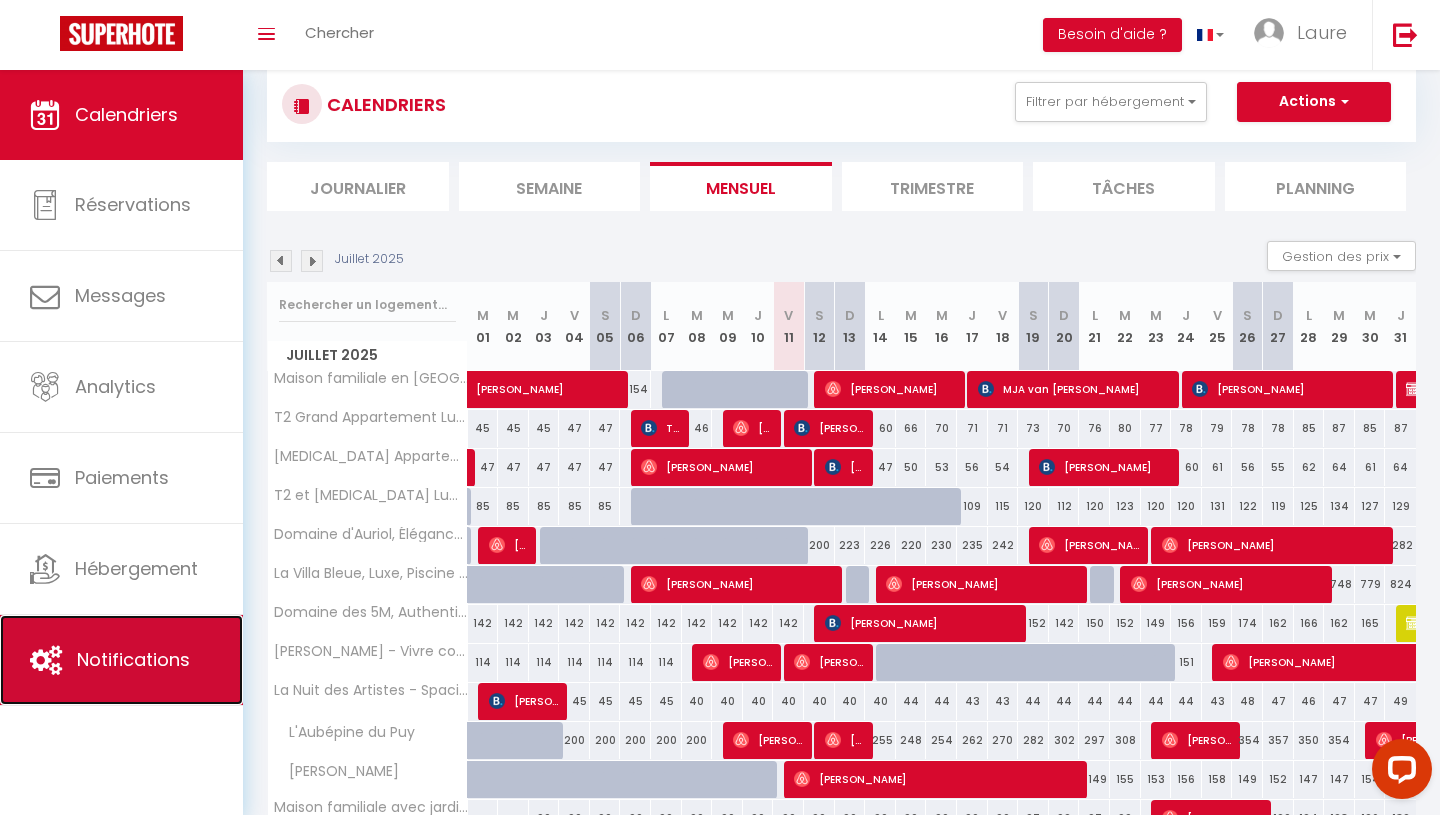 click on "Notifications" at bounding box center (133, 659) 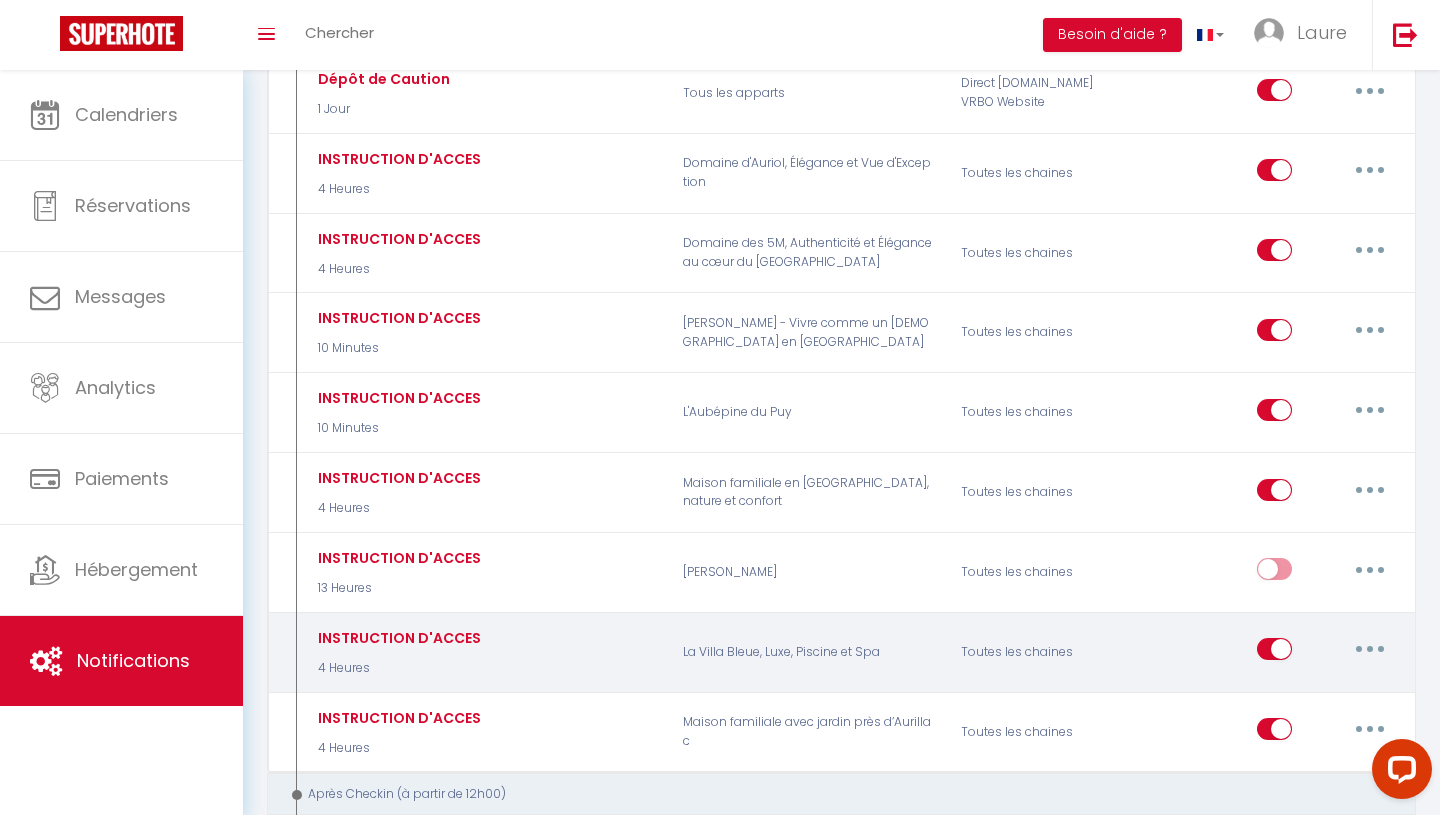 scroll, scrollTop: 1413, scrollLeft: 0, axis: vertical 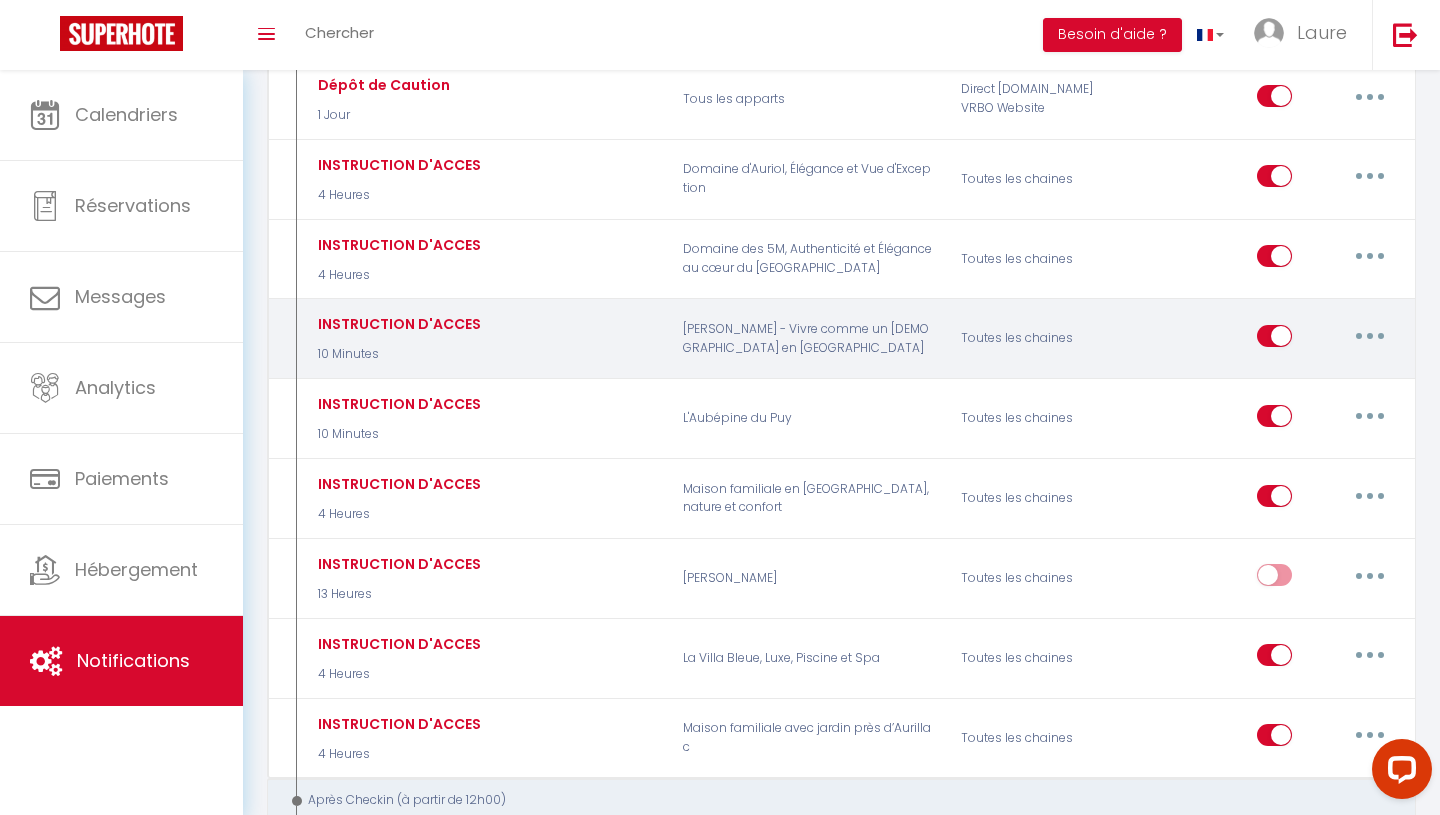 click at bounding box center (1370, 336) 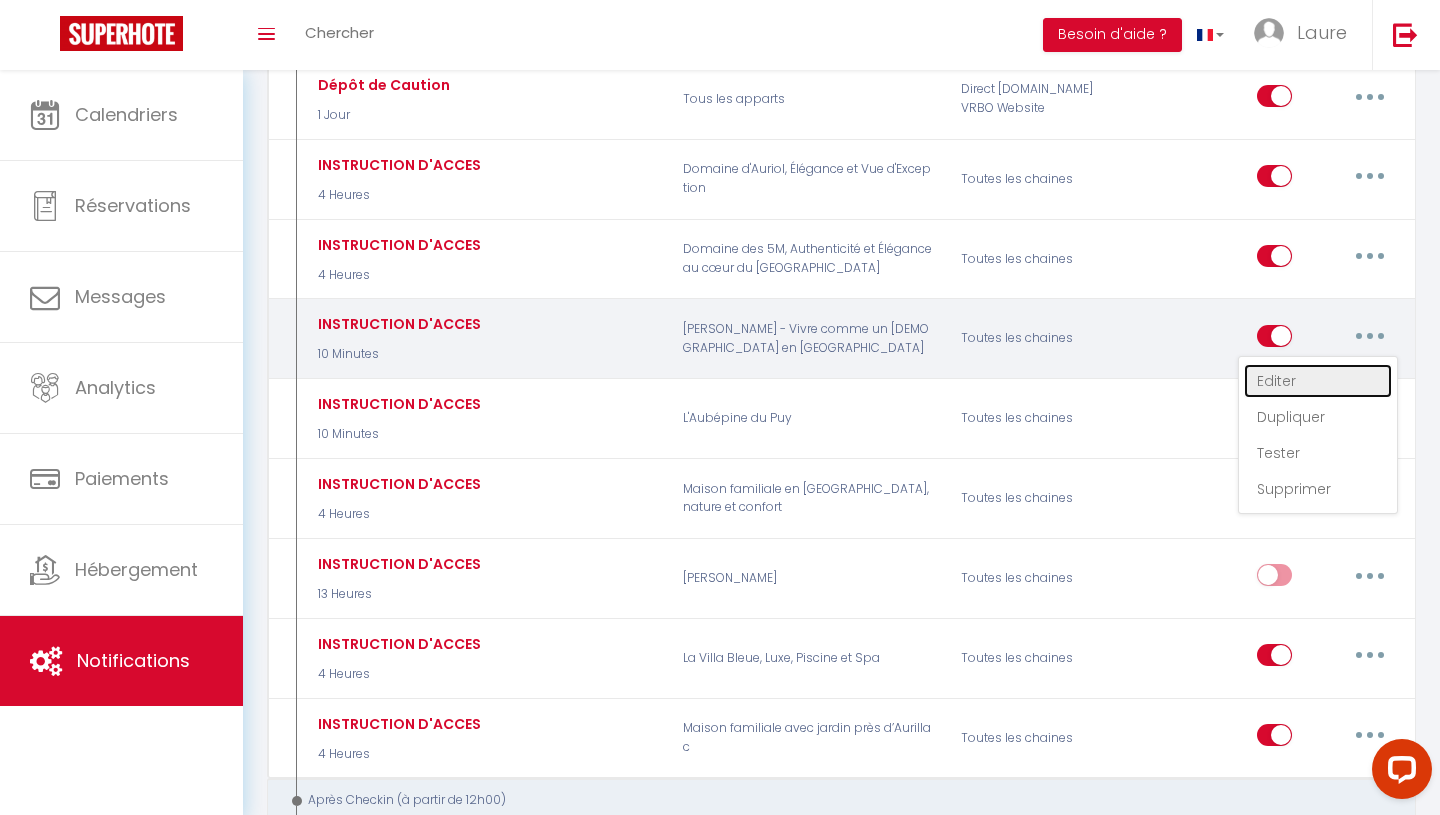 click on "Editer" at bounding box center [1318, 381] 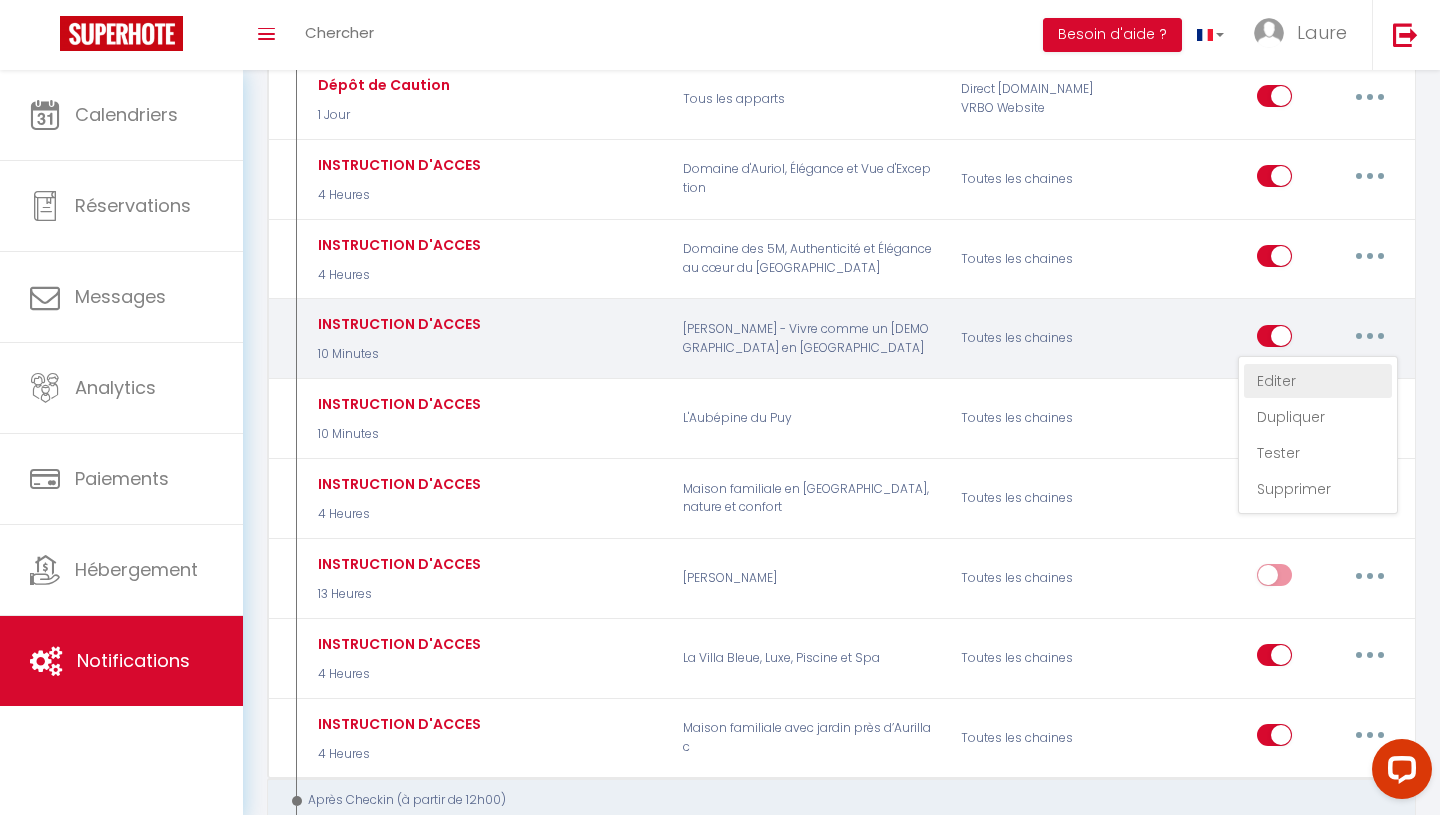 type on "INSTRUCTION D'ACCES" 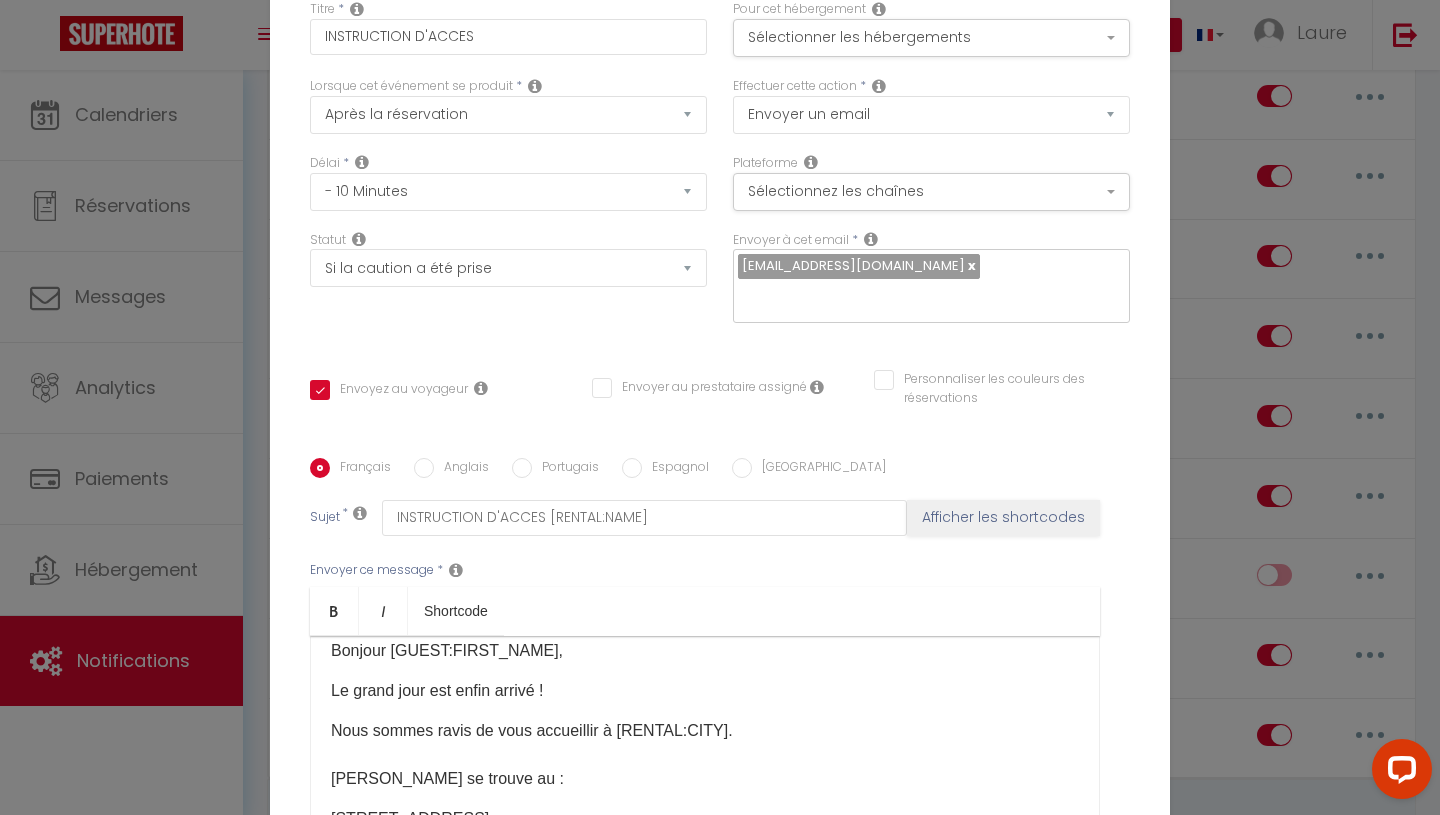 scroll, scrollTop: 20, scrollLeft: 0, axis: vertical 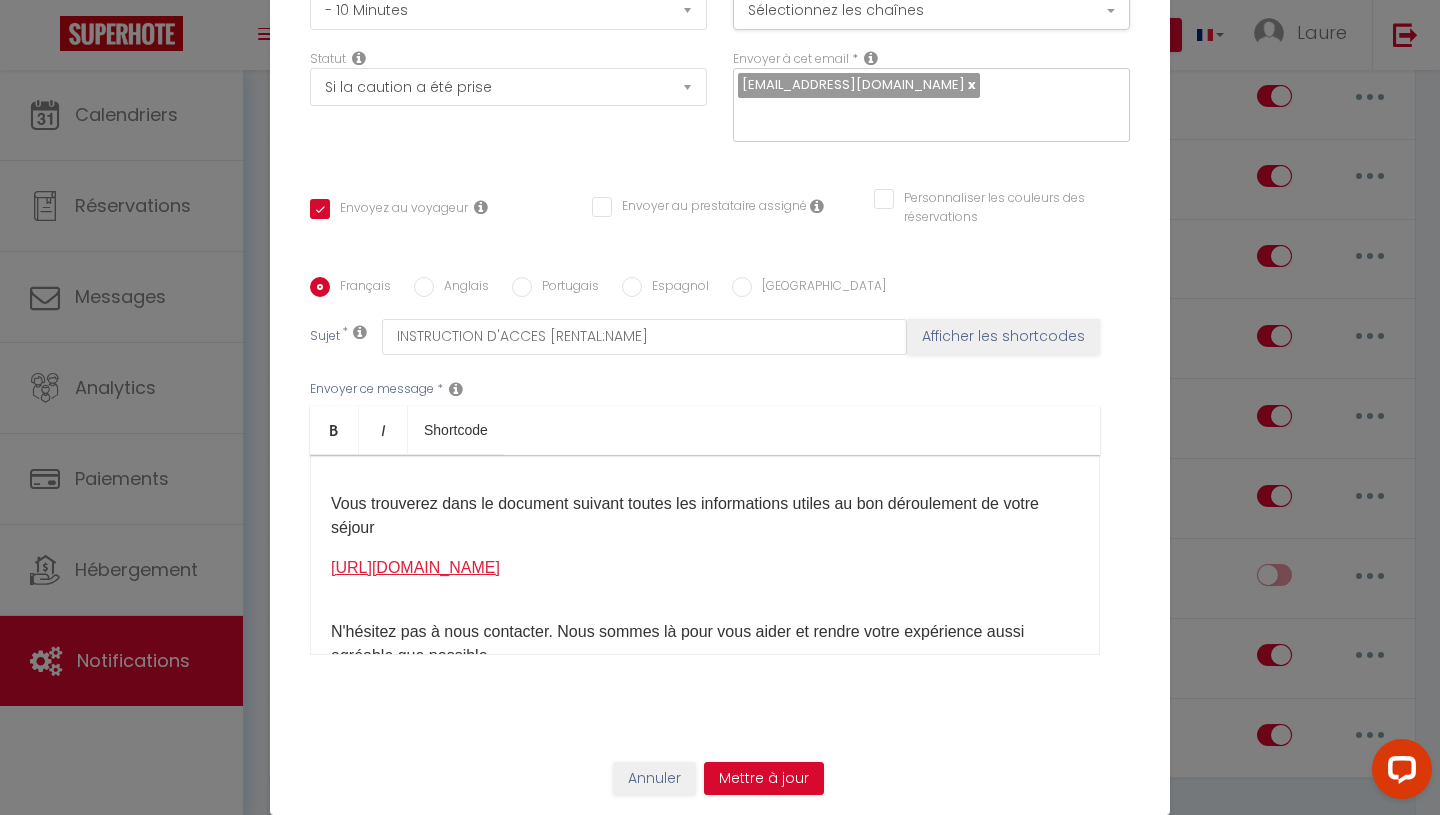 click on "[URL][DOMAIN_NAME]" at bounding box center (705, 581) 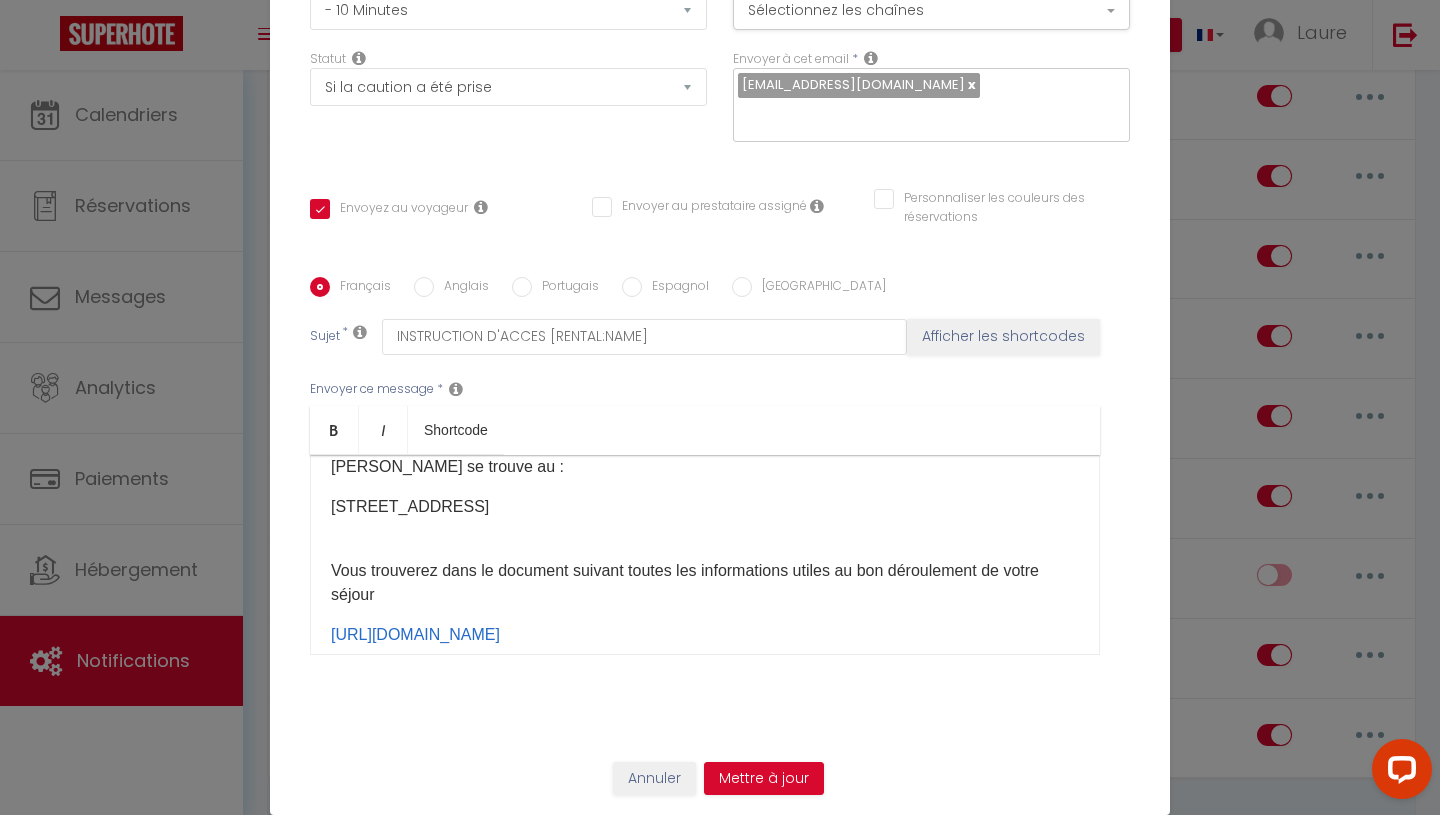 scroll, scrollTop: 153, scrollLeft: 0, axis: vertical 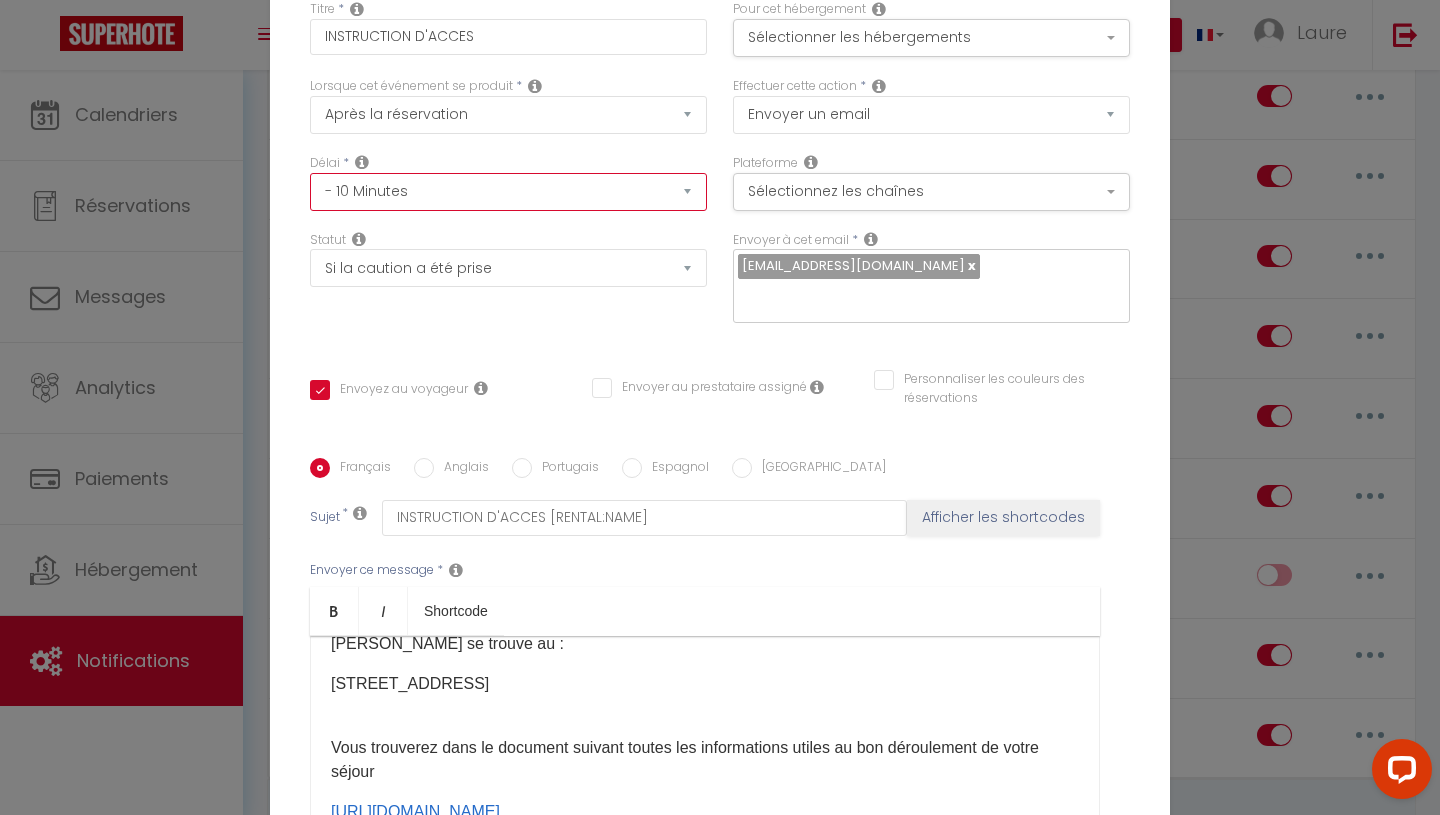 click on "Immédiat - 10 Minutes - 1 Heure - 2 Heures - 3 Heures - 4 Heures - 5 Heures - 6 Heures - 7 Heures - 8 Heures - 9 Heures - 10 Heures - 11 Heures - 12 Heures - 13 Heures - 14 Heures - 15 Heures - 16 Heures - 17 Heures - 18 Heures - 19 Heures - 20 Heures - 21 Heures - 22 Heures - 23 Heures   - 1 Jour - 2 Jours - 3 Jours - 4 Jours - 5 Jours - 6 Jours - 7 Jours - 8 Jours - 9 Jours - 10 Jours - 11 Jours - 12 Jours - 13 Jours - 14 Jours - 15 Jours - 16 Jours - 17 Jours - 18 Jours - 19 Jours - 20 Jours - 21 Jours - 22 Jours - 23 Jours - 24 Jours - 25 Jours - 26 Jours - 27 Jours - 28 Jours - 29 Jours - 30 Jours - 31 Jours - 32 Jours - 33 Jours - 34 Jours - 35 Jours - 36 Jours - 37 Jours - 38 Jours - 39 Jours - 40 Jours - 41 Jours - 42 Jours - 43 Jours - 44 Jours - 45 Jours - 46 Jours - 47 Jours - 48 Jours - 49 Jours - 50 Jours - 51 Jours - 52 Jours - 53 Jours - 54 Jours - 55 Jours - 56 Jours - 57 Jours - 58 Jours - 59 Jours - 60 Jours - 61 Jours - 62 Jours - 63 Jours - 64 Jours - 65 Jours - 66 Jours - 67 Jours" at bounding box center [508, 192] 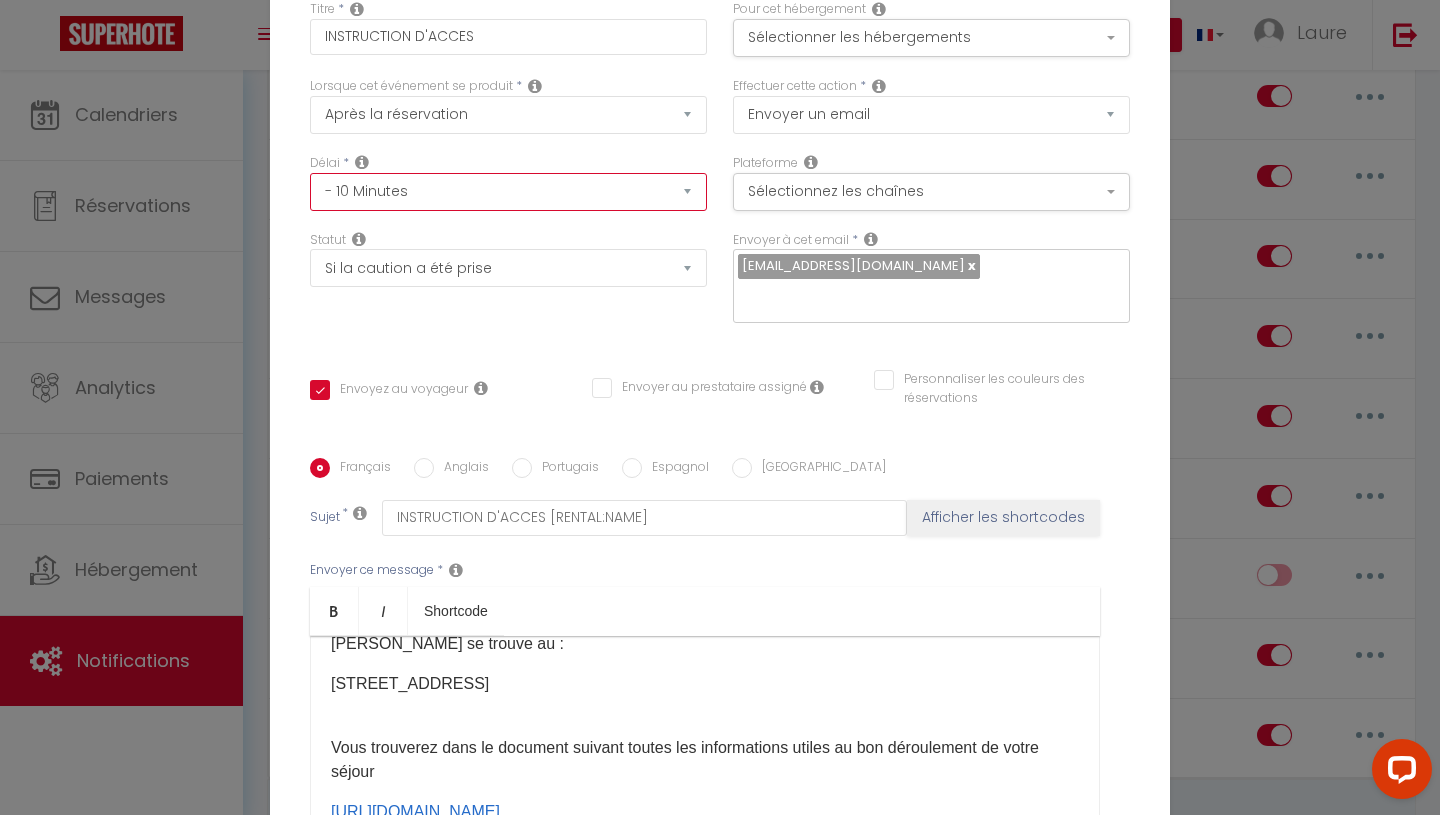 select on "2 Heures" 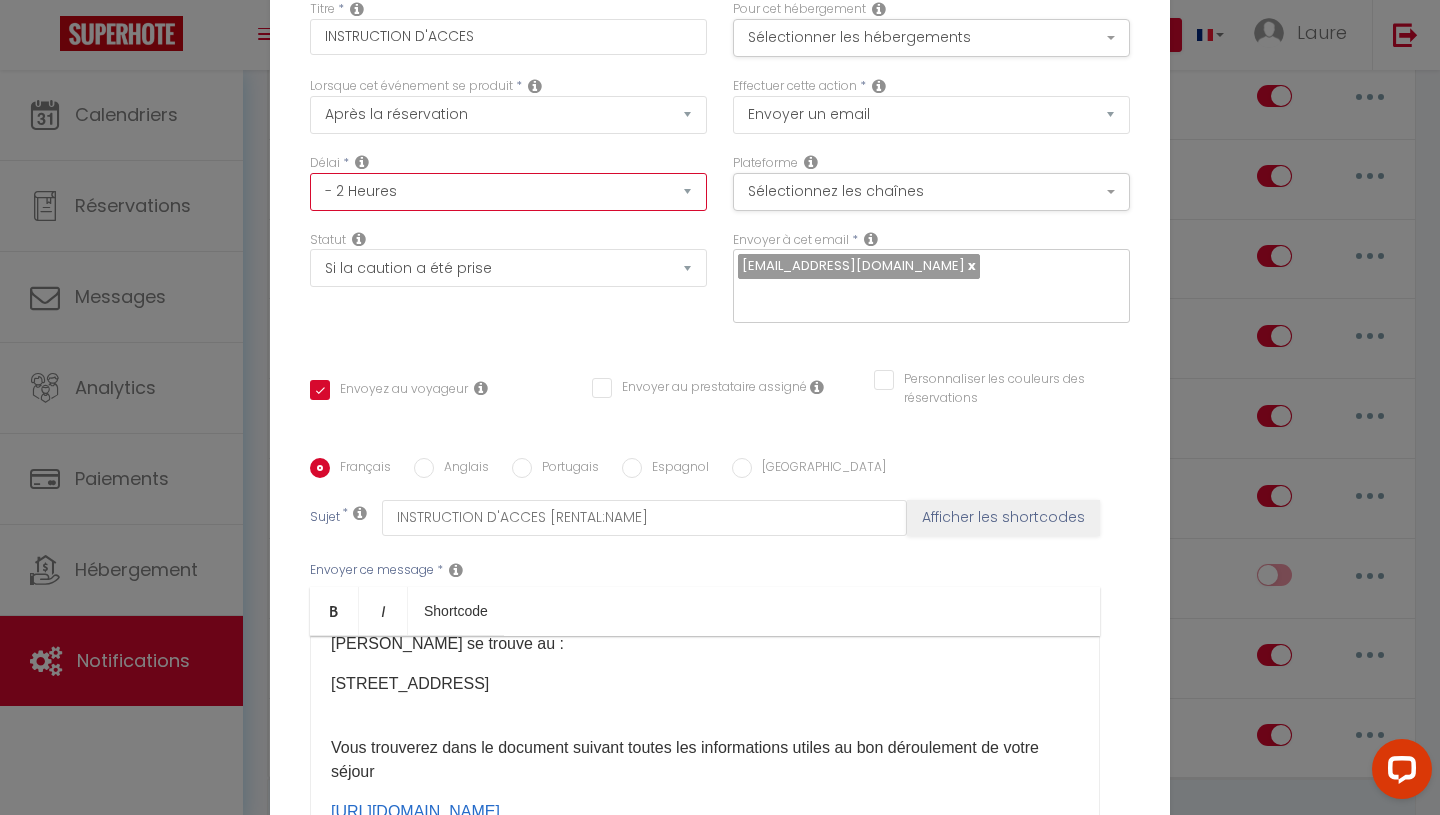 checkbox on "true" 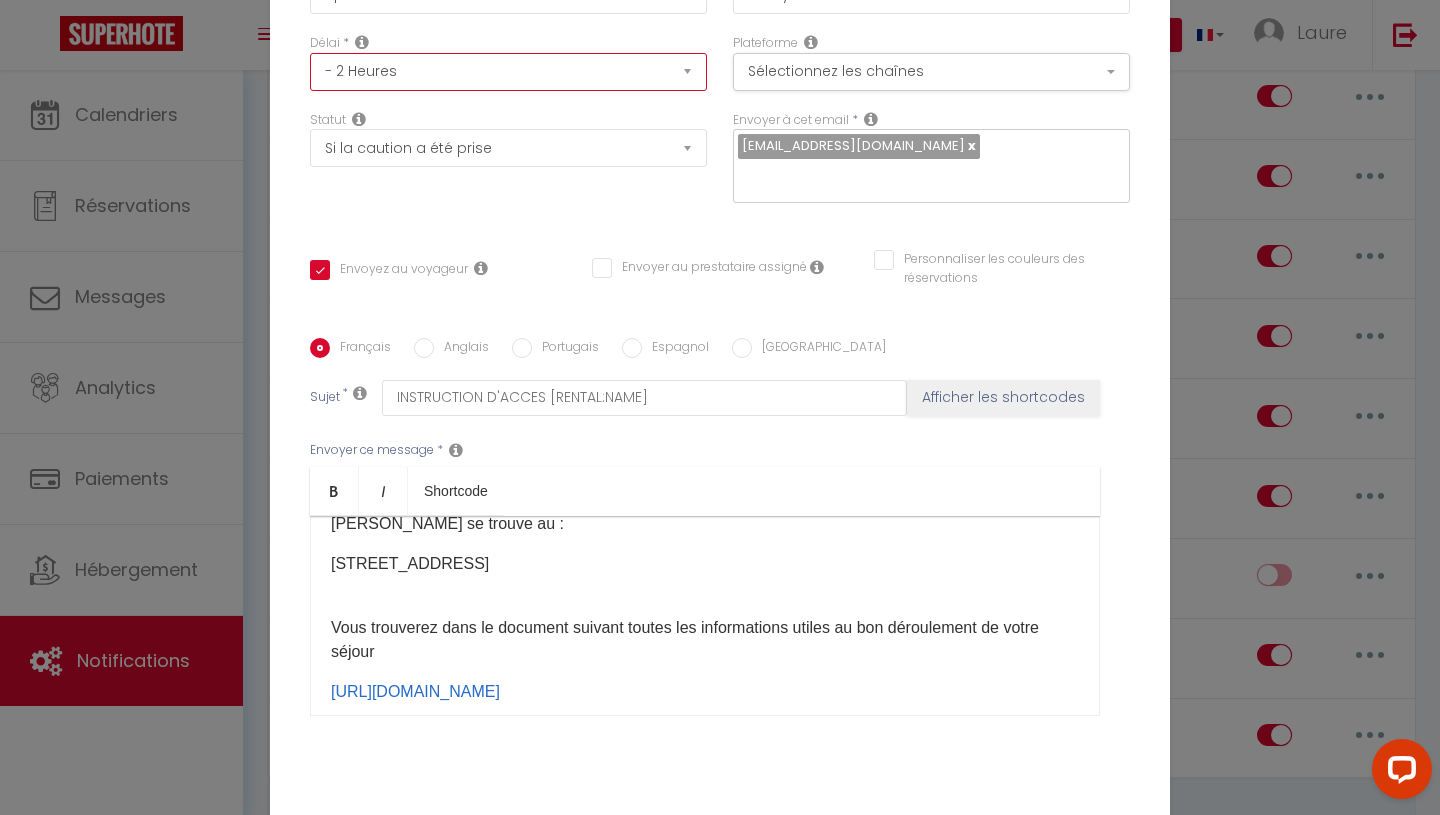 scroll, scrollTop: 181, scrollLeft: 0, axis: vertical 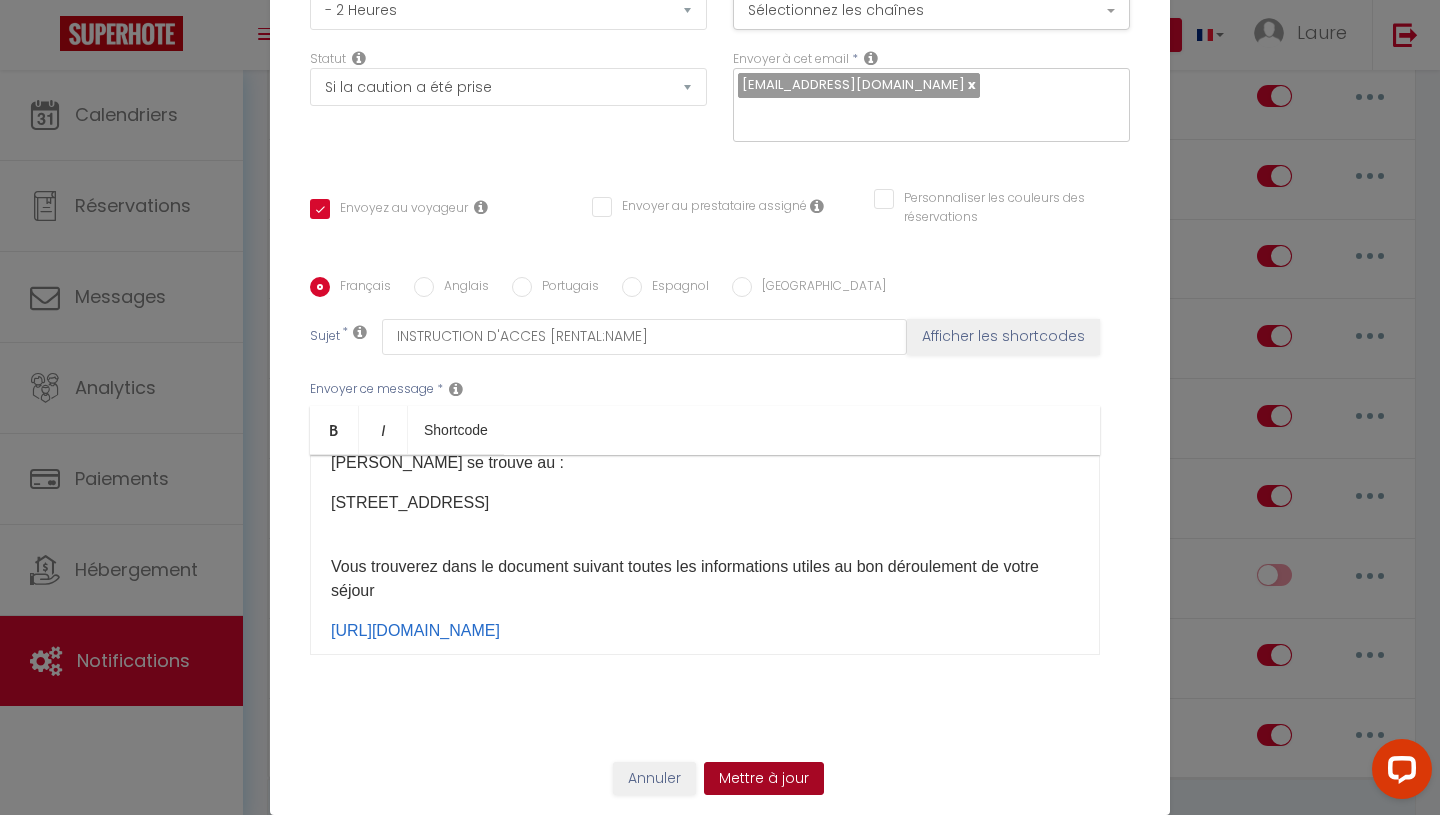 click on "Mettre à jour" at bounding box center (764, 779) 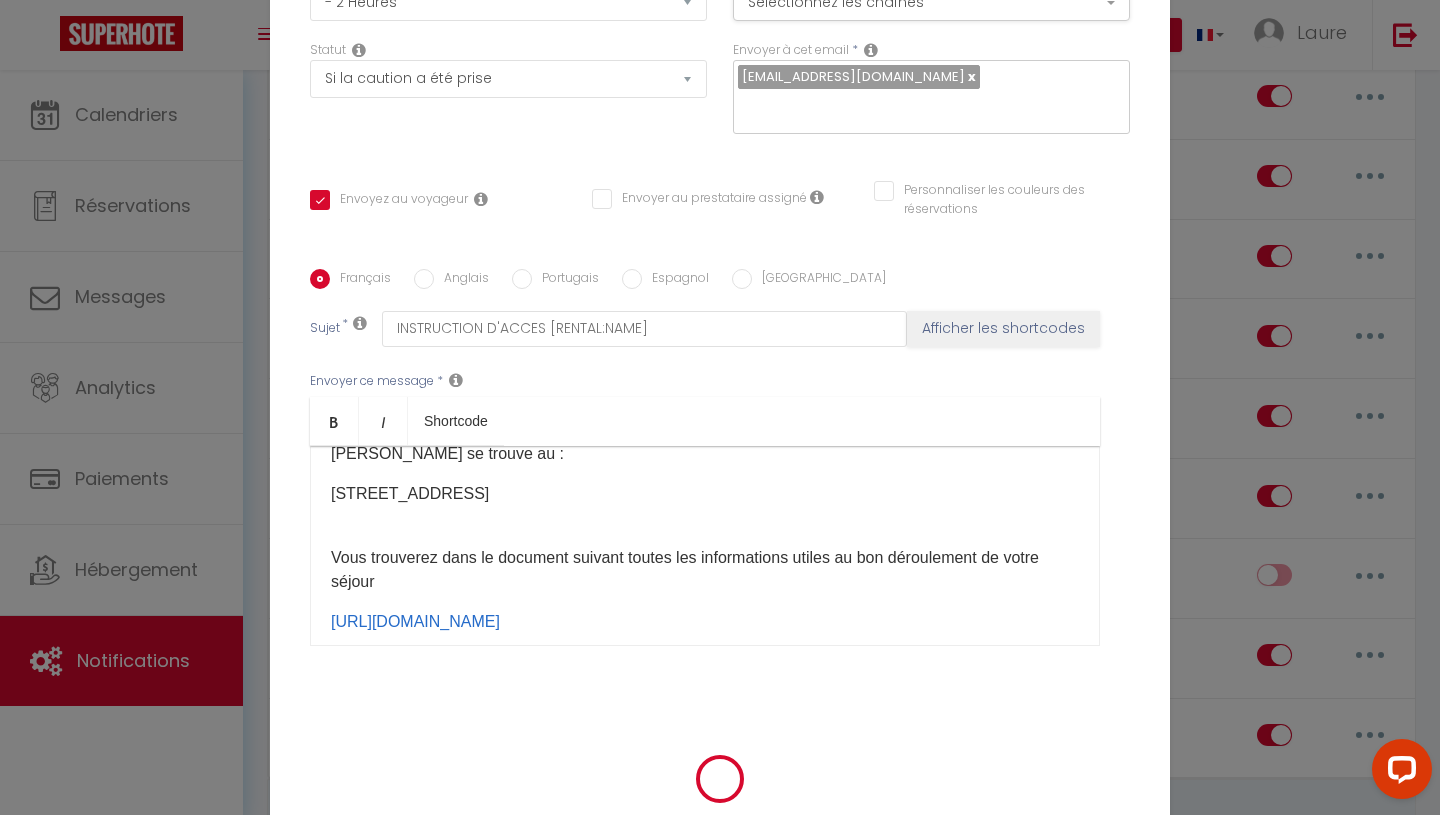 checkbox on "true" 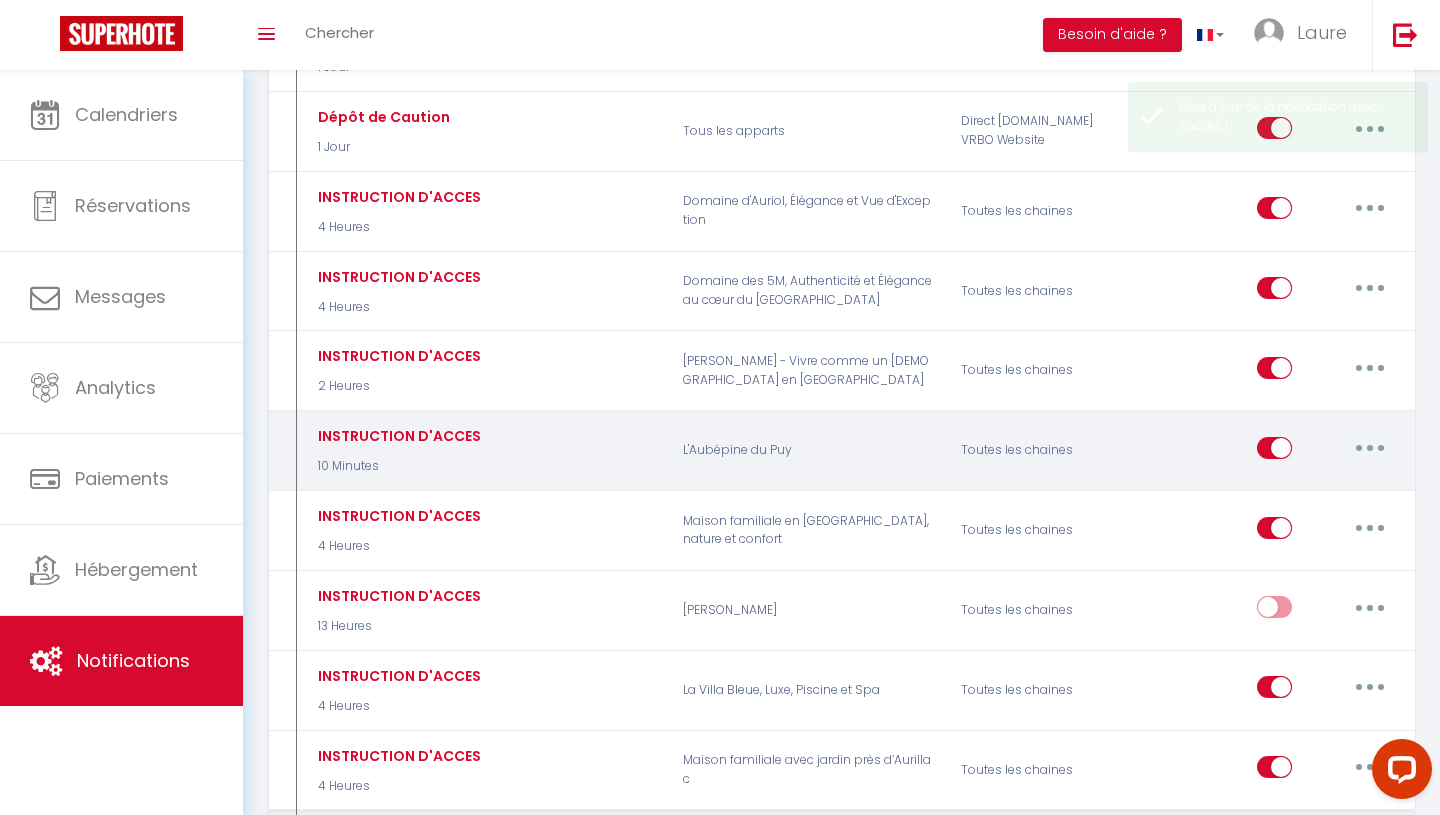 scroll, scrollTop: 1371, scrollLeft: 0, axis: vertical 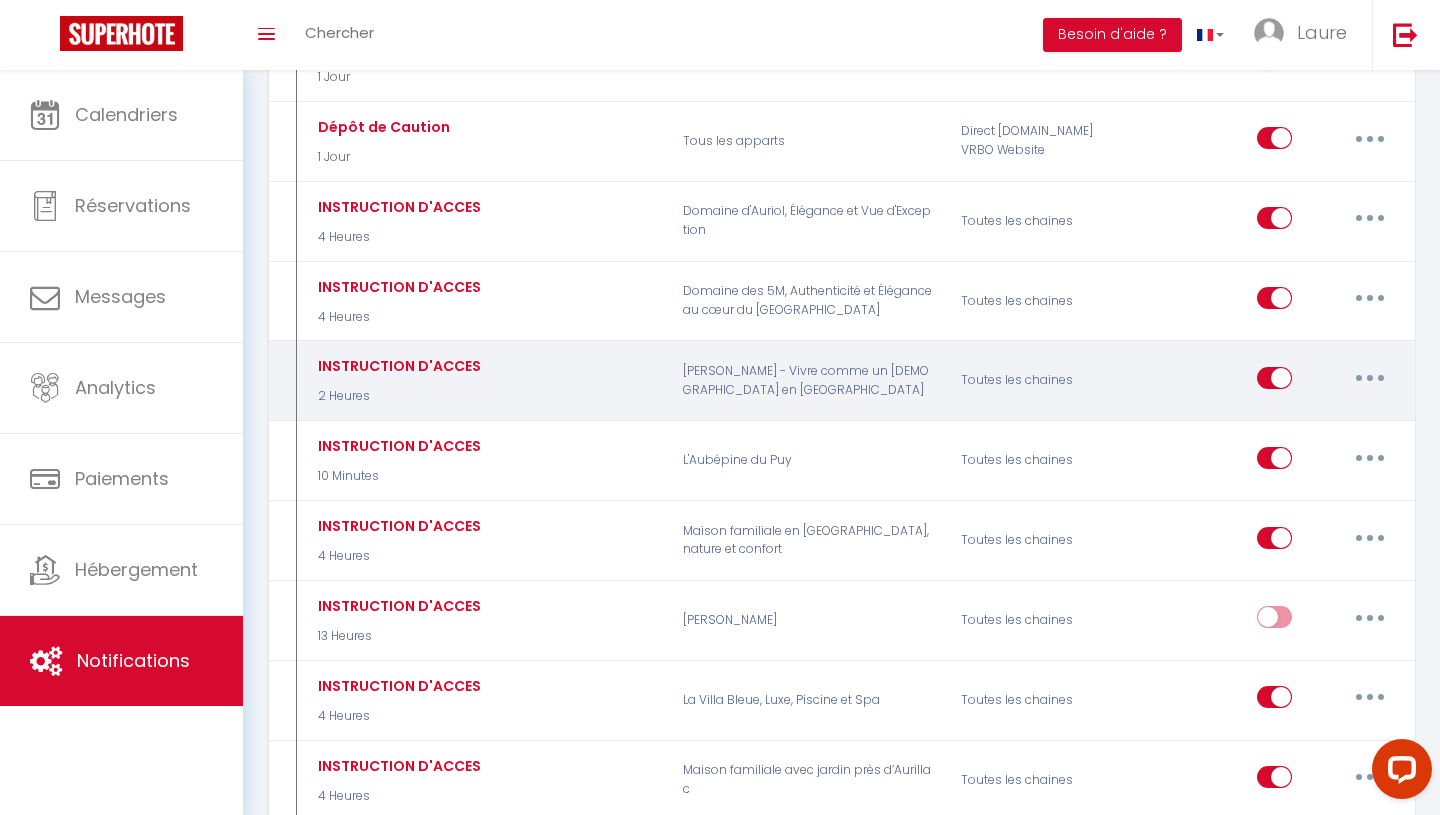 click at bounding box center [1370, 378] 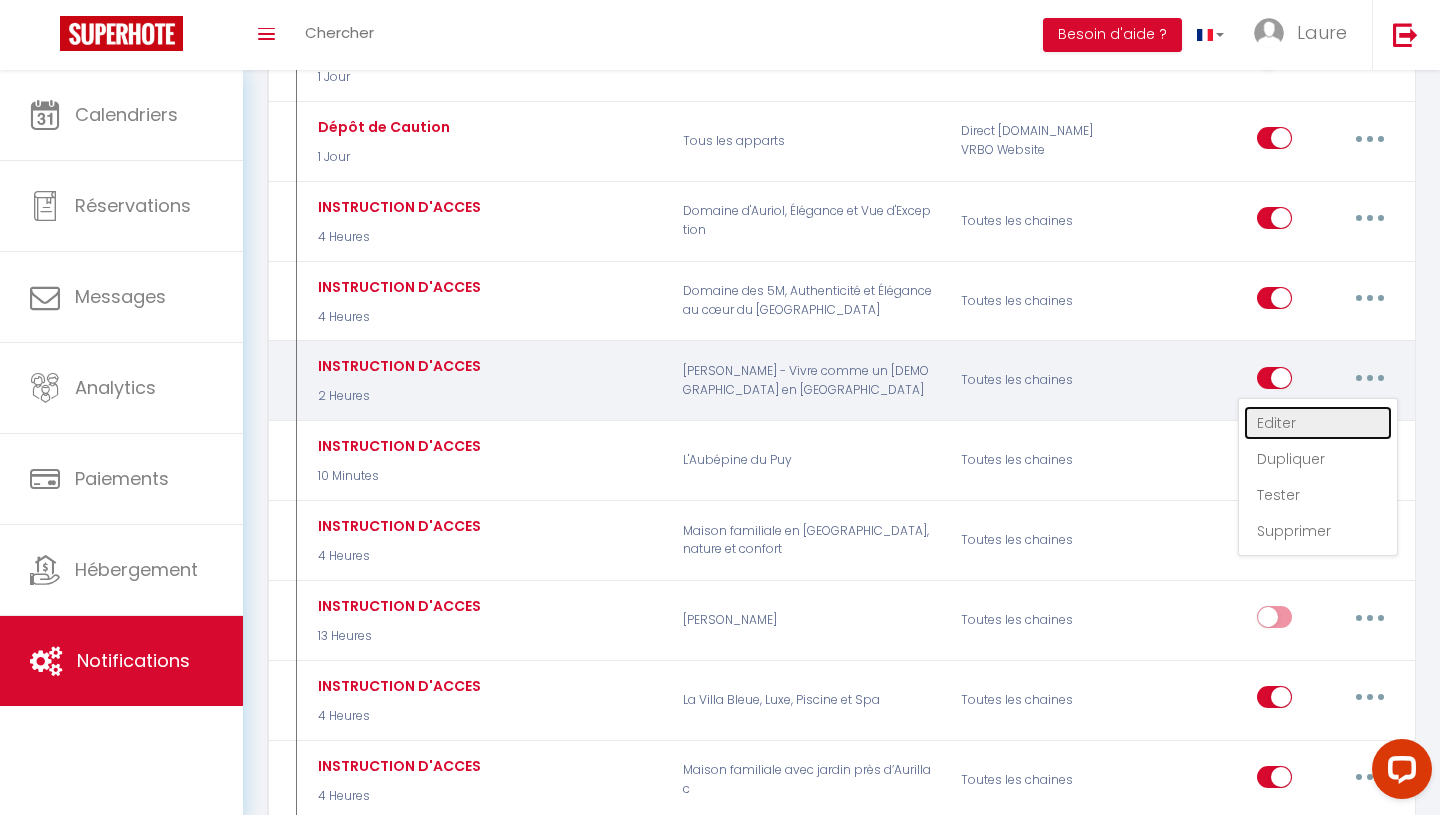 click on "Editer" at bounding box center (1318, 423) 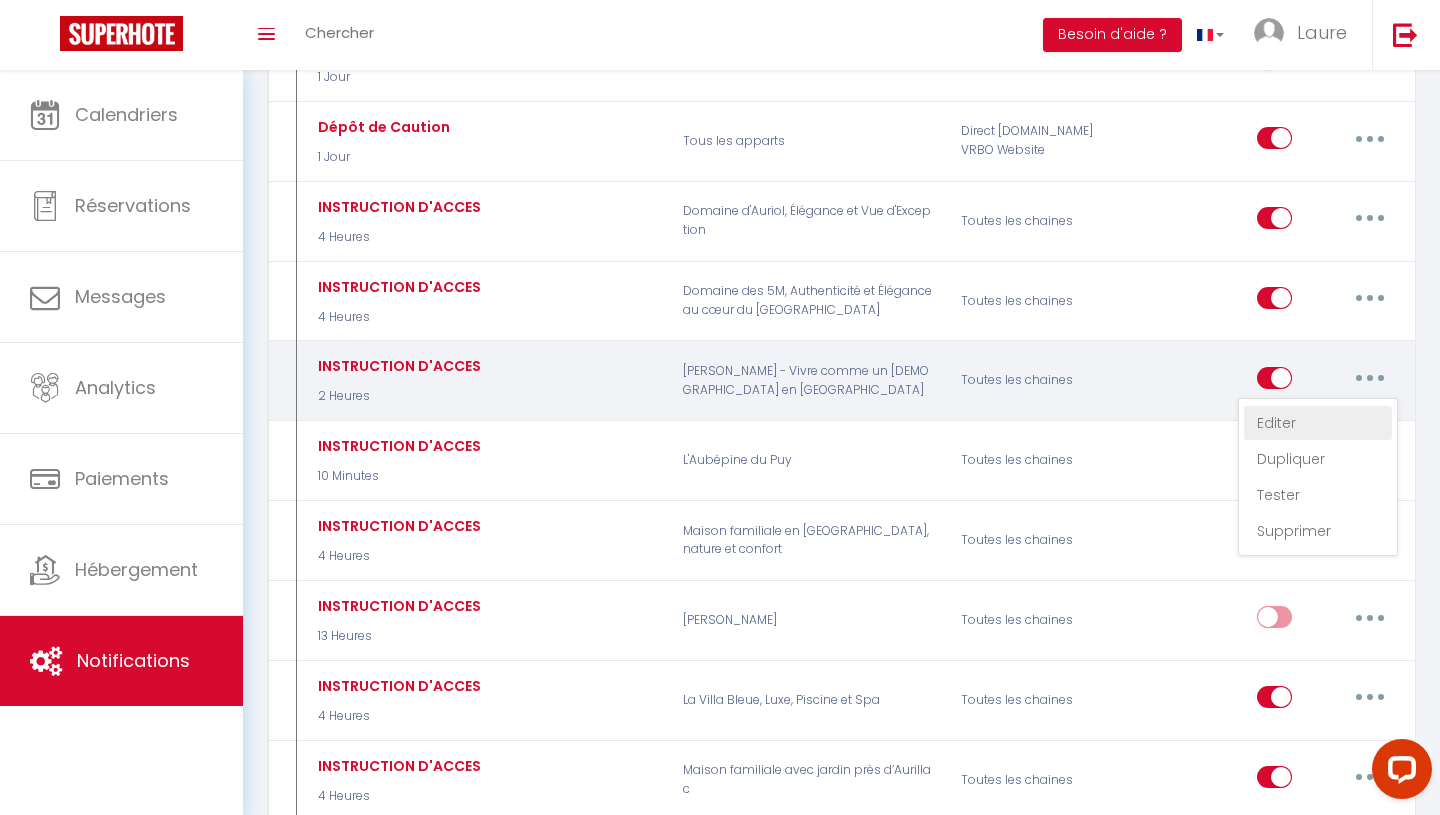 type on "INSTRUCTION D'ACCES" 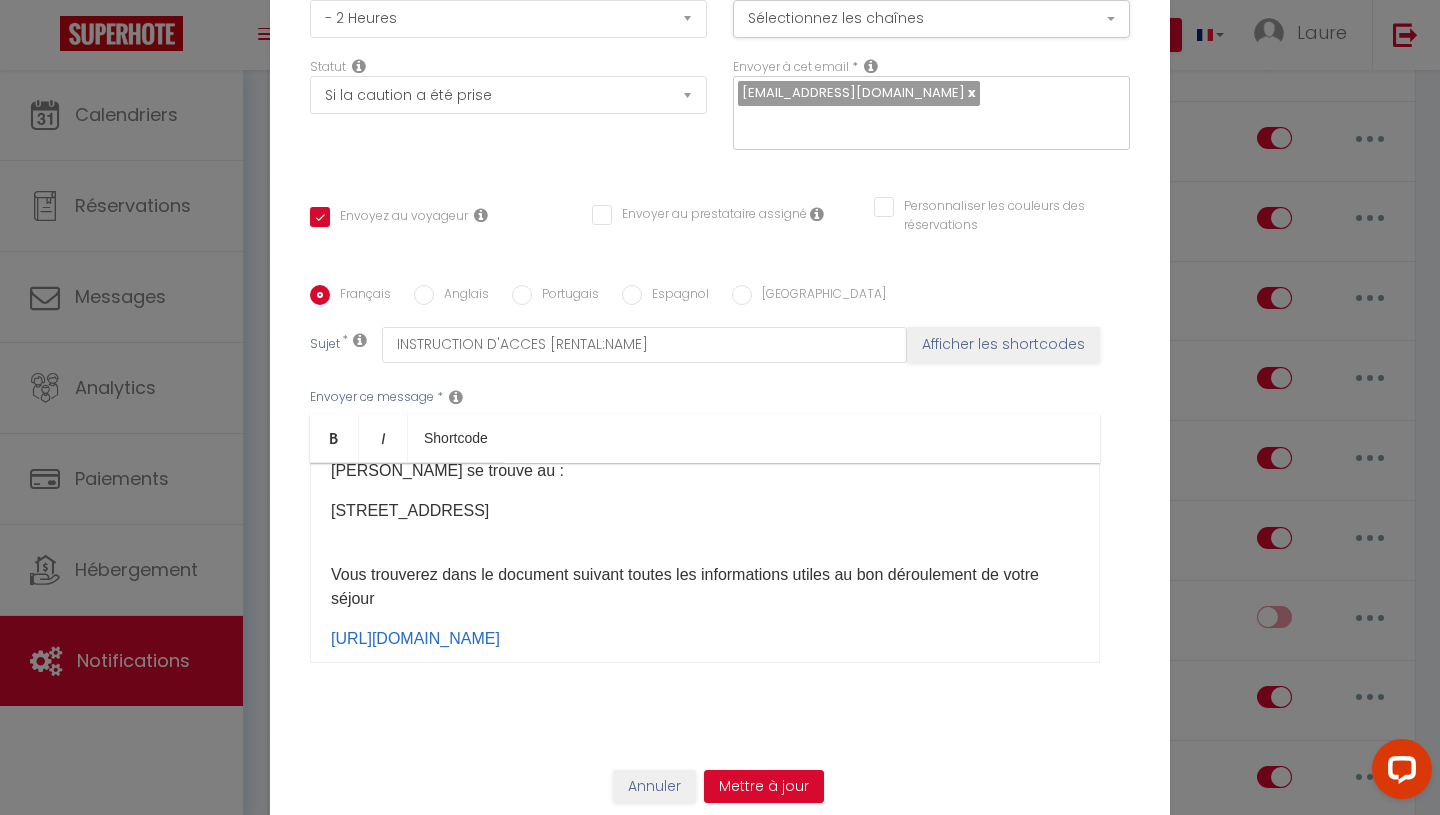 drag, startPoint x: 325, startPoint y: 642, endPoint x: 996, endPoint y: 640, distance: 671.003 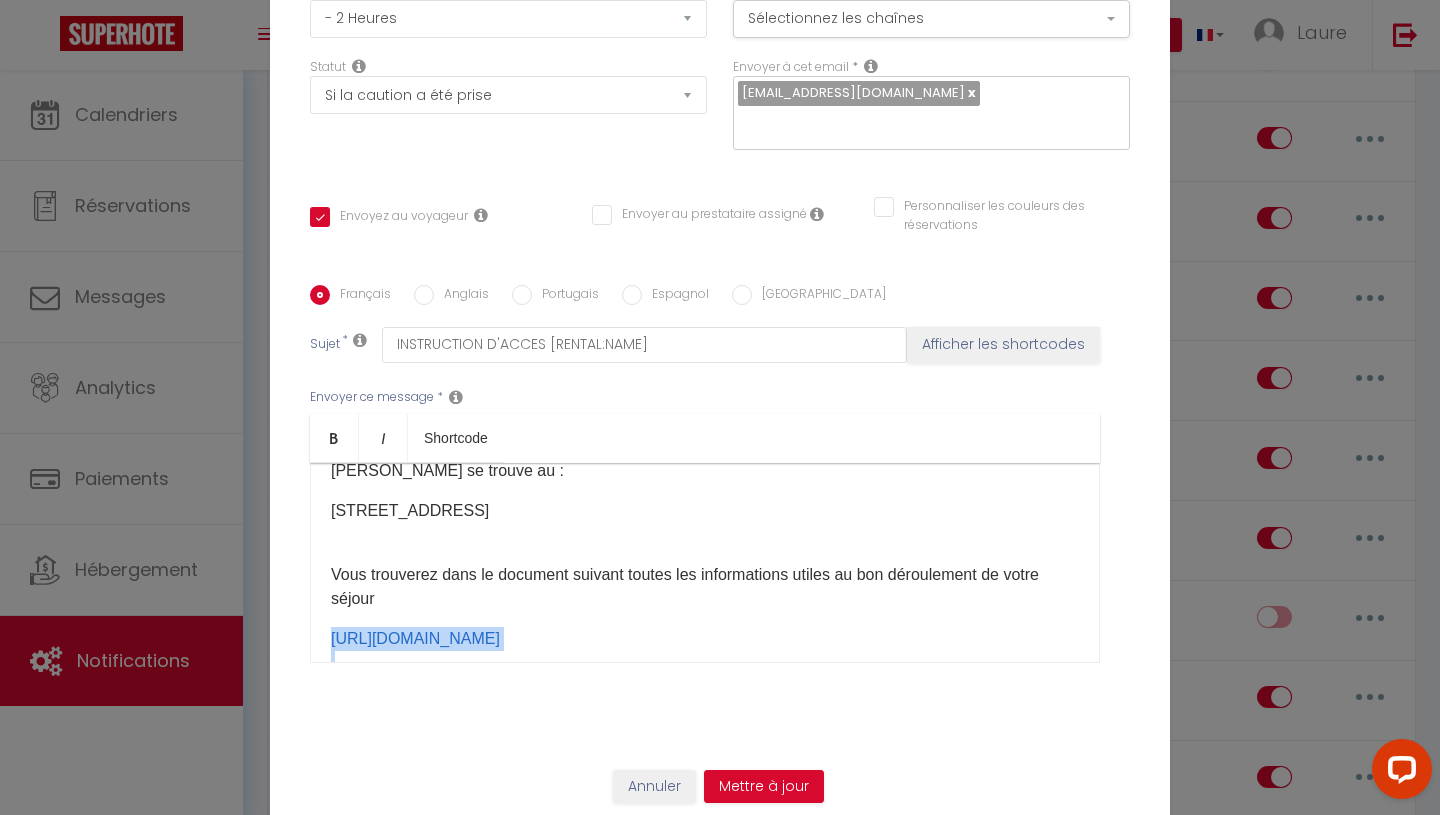 click on "Bonjour [GUEST:FIRST_NAME],
Le grand jour est enfin arrivé !
Nous sommes ravis de vous accueillir à [RENTAL:CITY]​.  [PERSON_NAME] se trouve au :  [STREET_ADDRESS] ​ Vous trouverez dans le document suivant toutes les informations utiles au bon déroulement de votre séjour  ​ [URL][DOMAIN_NAME] ​​N'hésitez pas à nous contacter. Nous sommes là pour vous aider et rendre votre expérience aussi agréable que possible Nous vous souhaitons un excellent séjour.
[GEOGRAPHIC_DATA]
07 86 54 39 00
Pour nous joindre directement sur WhatsApp cliquer sur ce lien :   [URL][DOMAIN_NAME][PHONE_NUMBER] ​​" at bounding box center (705, 563) 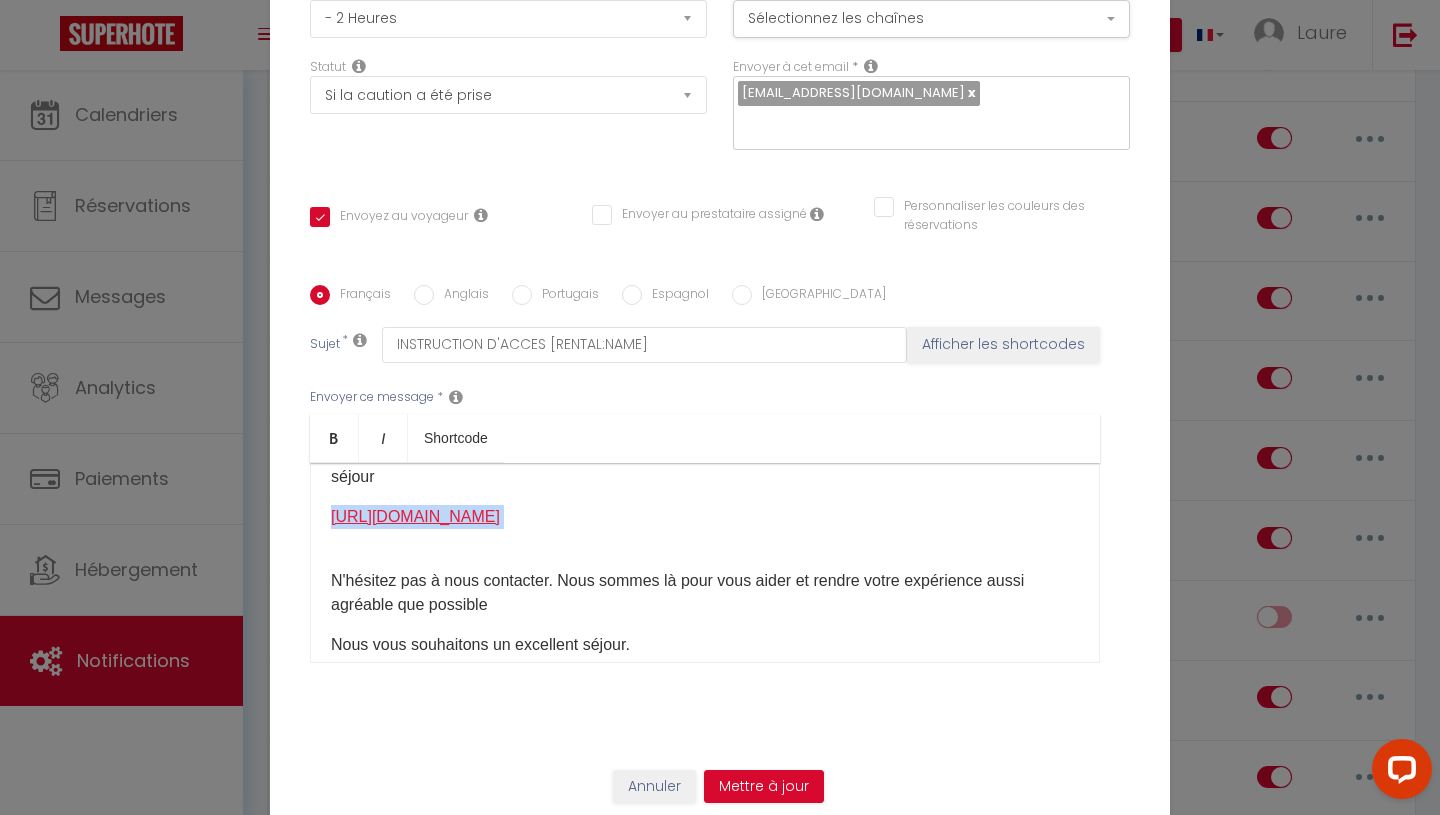 scroll, scrollTop: 273, scrollLeft: 0, axis: vertical 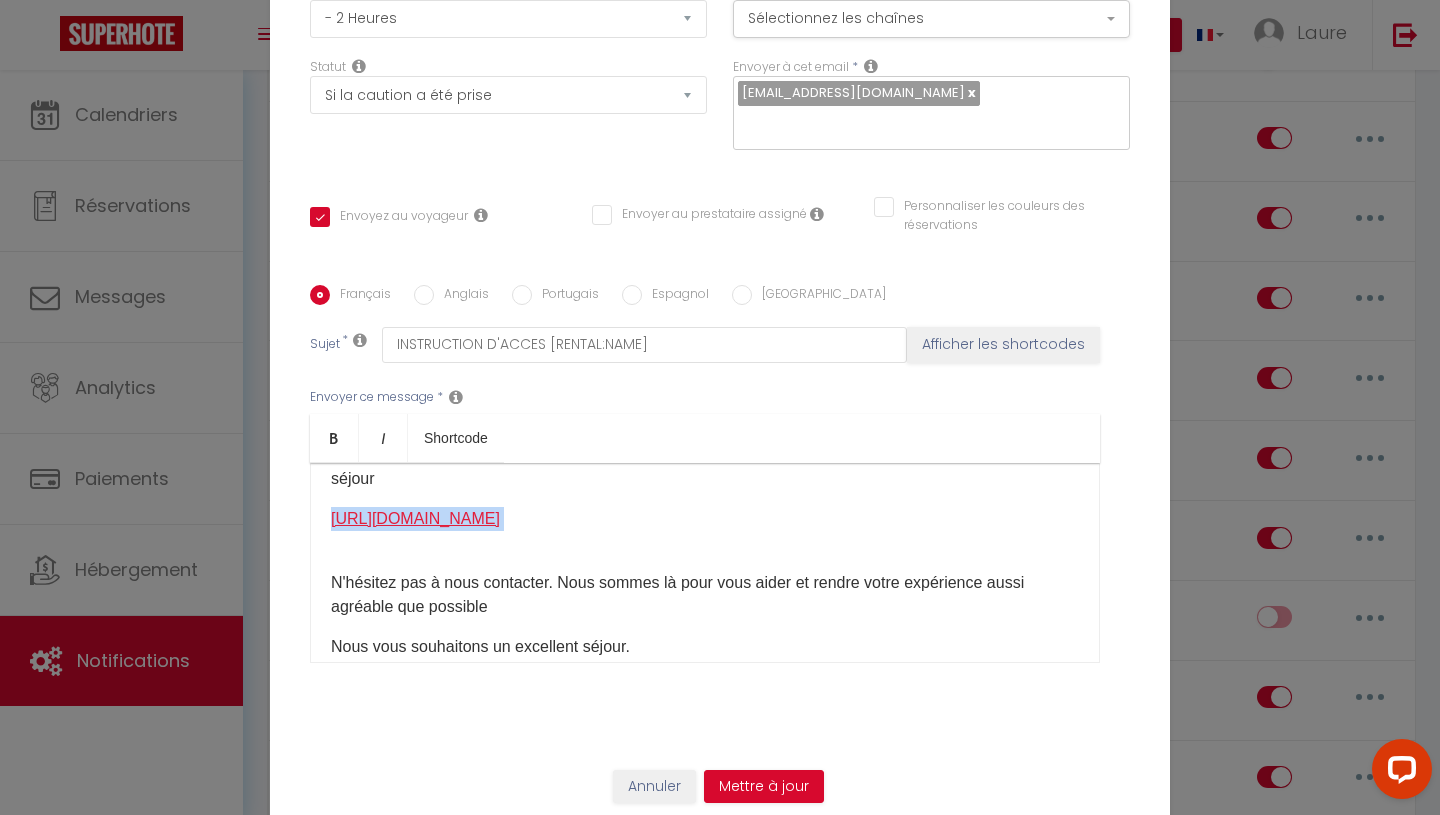 copy on "​ [URL][DOMAIN_NAME]" 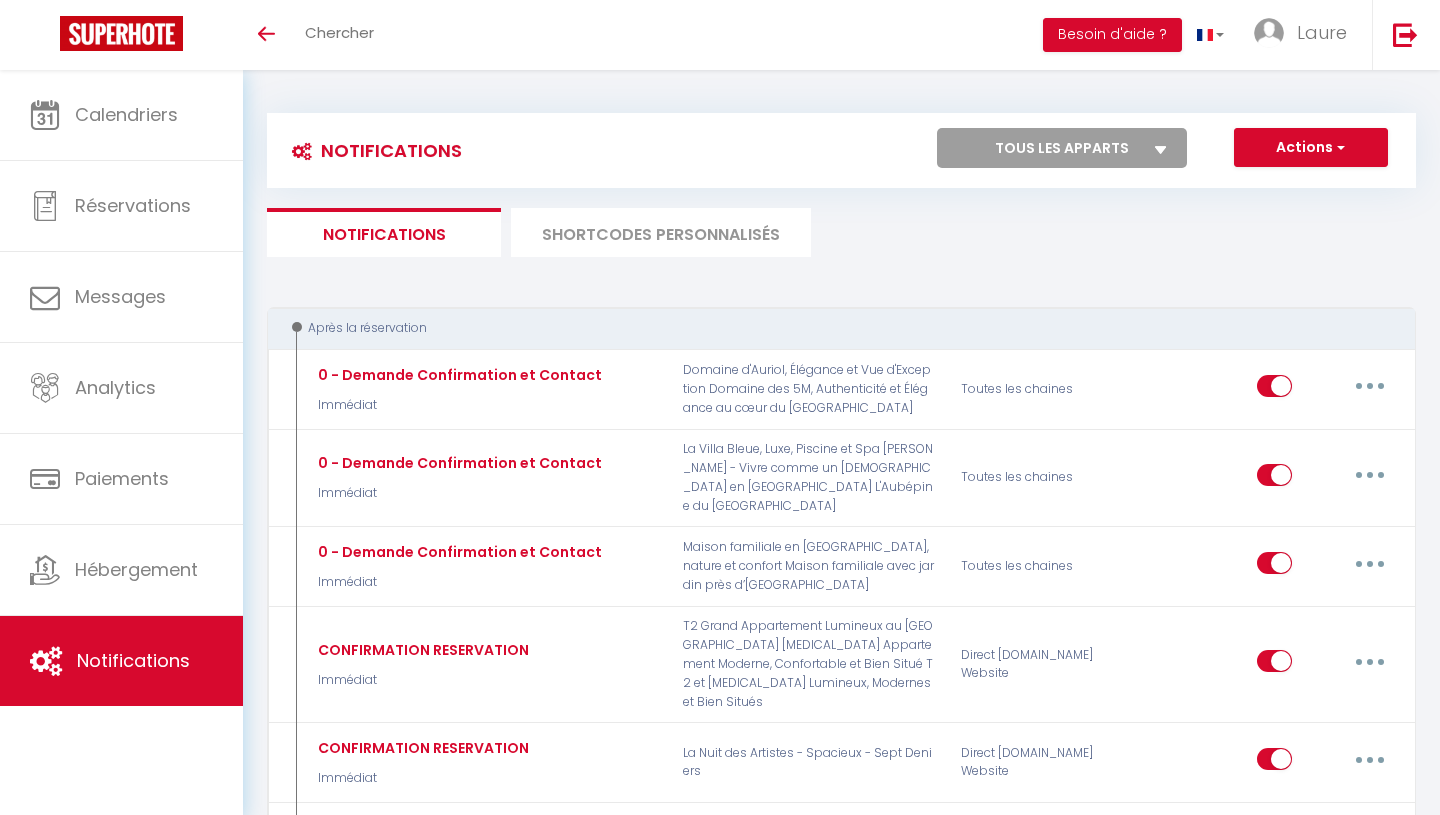 scroll, scrollTop: 1371, scrollLeft: 0, axis: vertical 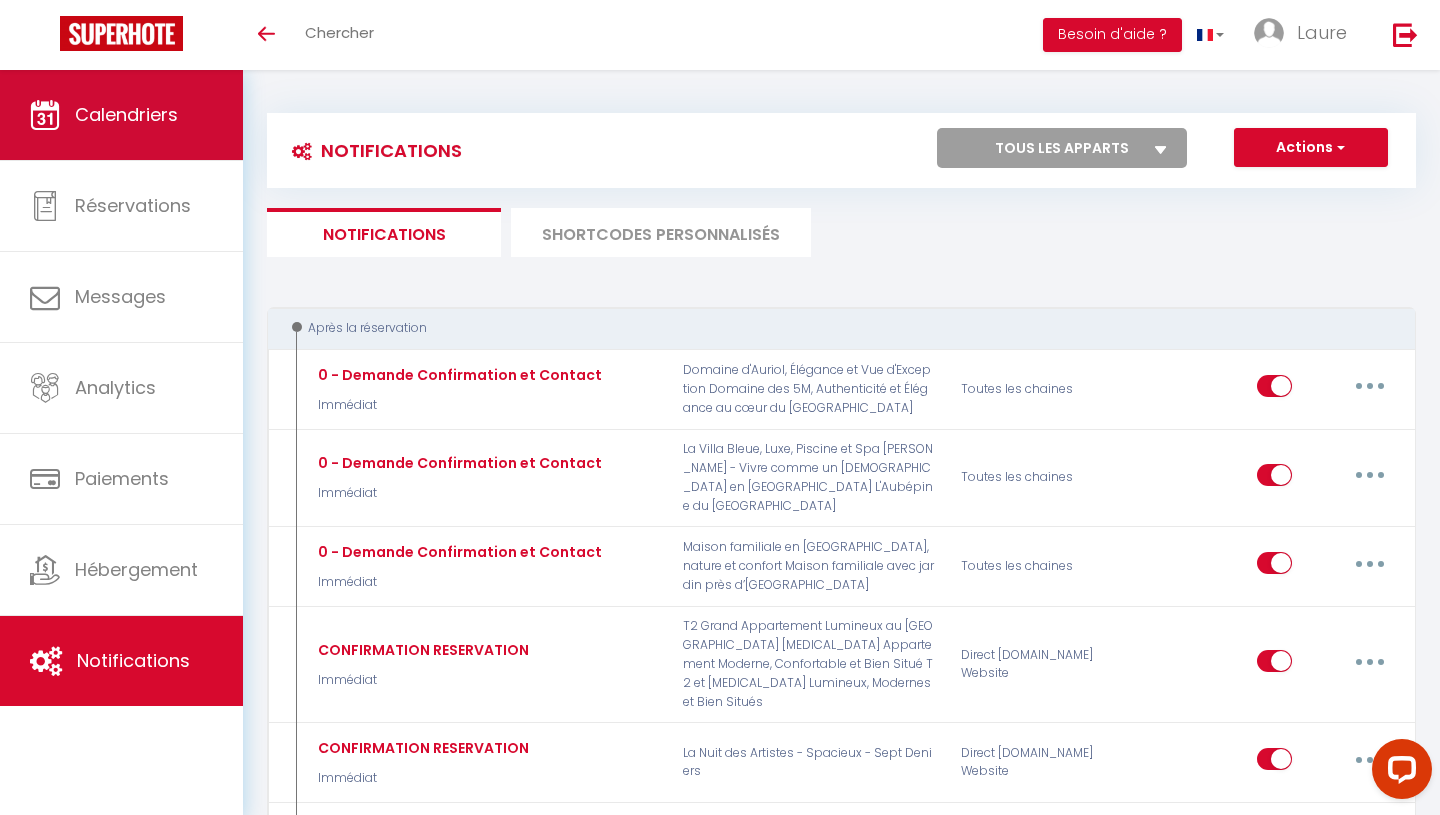 click on "Calendriers" at bounding box center (121, 115) 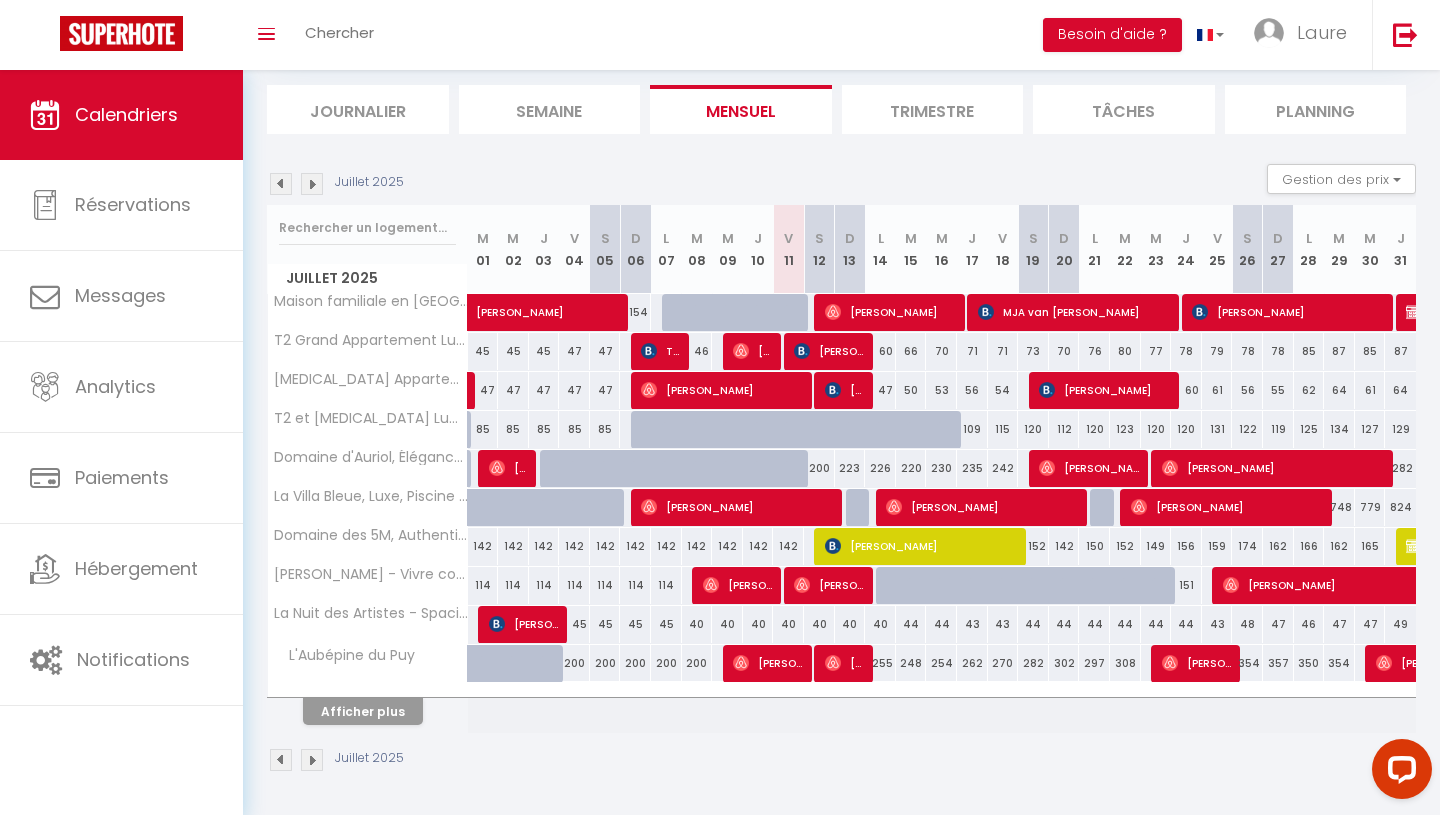 scroll, scrollTop: 124, scrollLeft: 0, axis: vertical 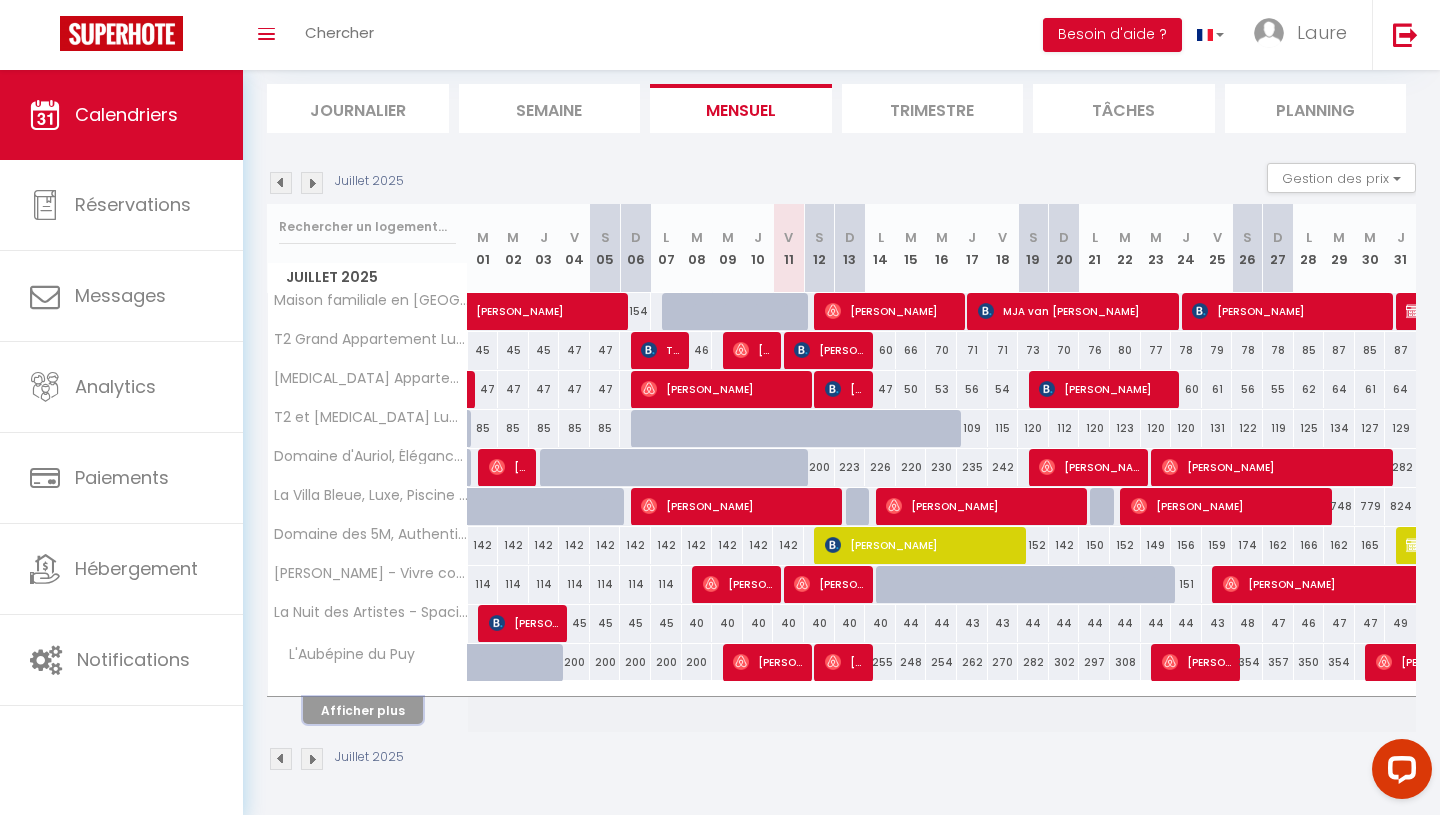 click on "Afficher plus" at bounding box center [363, 710] 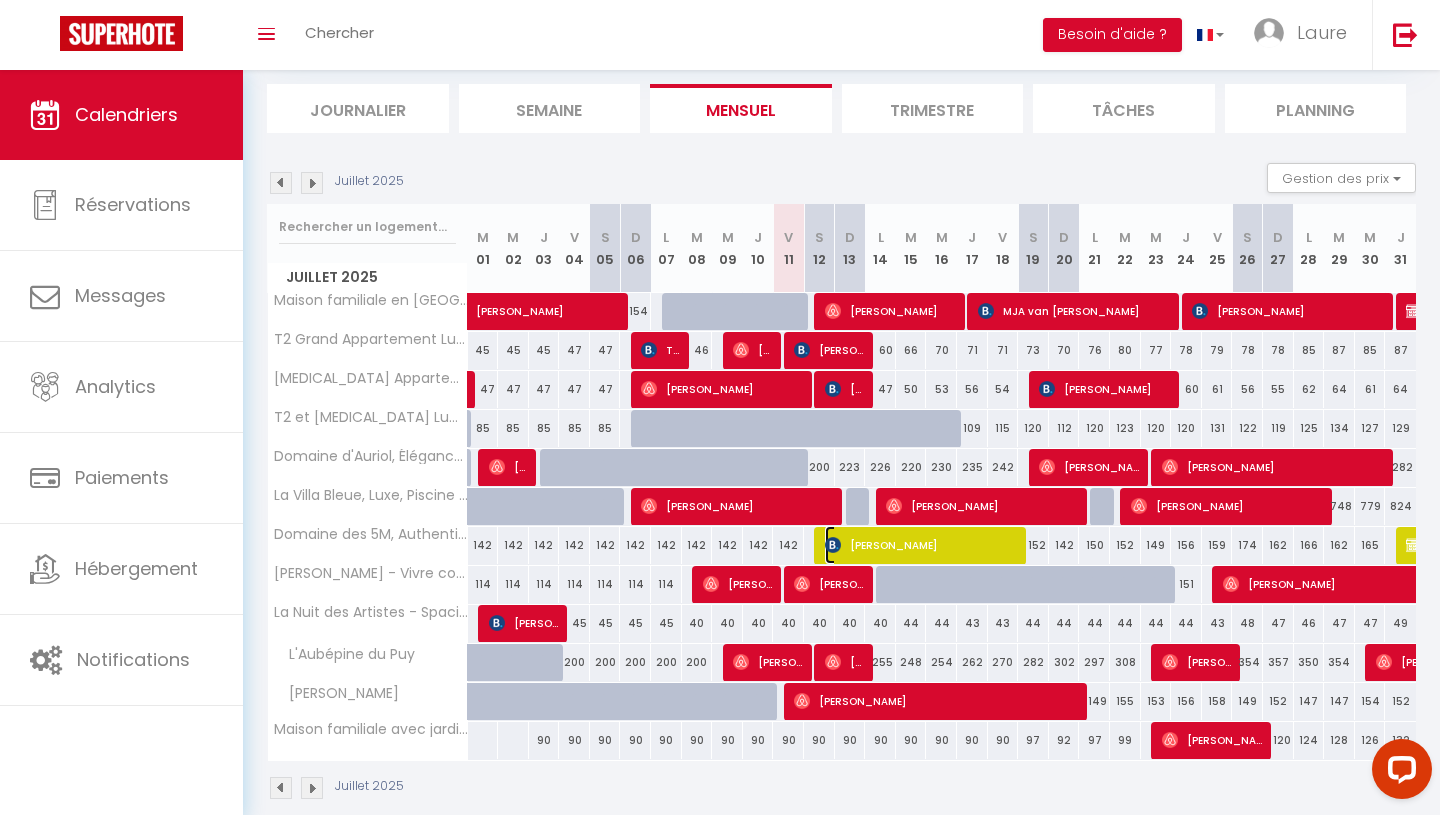 click on "[PERSON_NAME]" at bounding box center (923, 545) 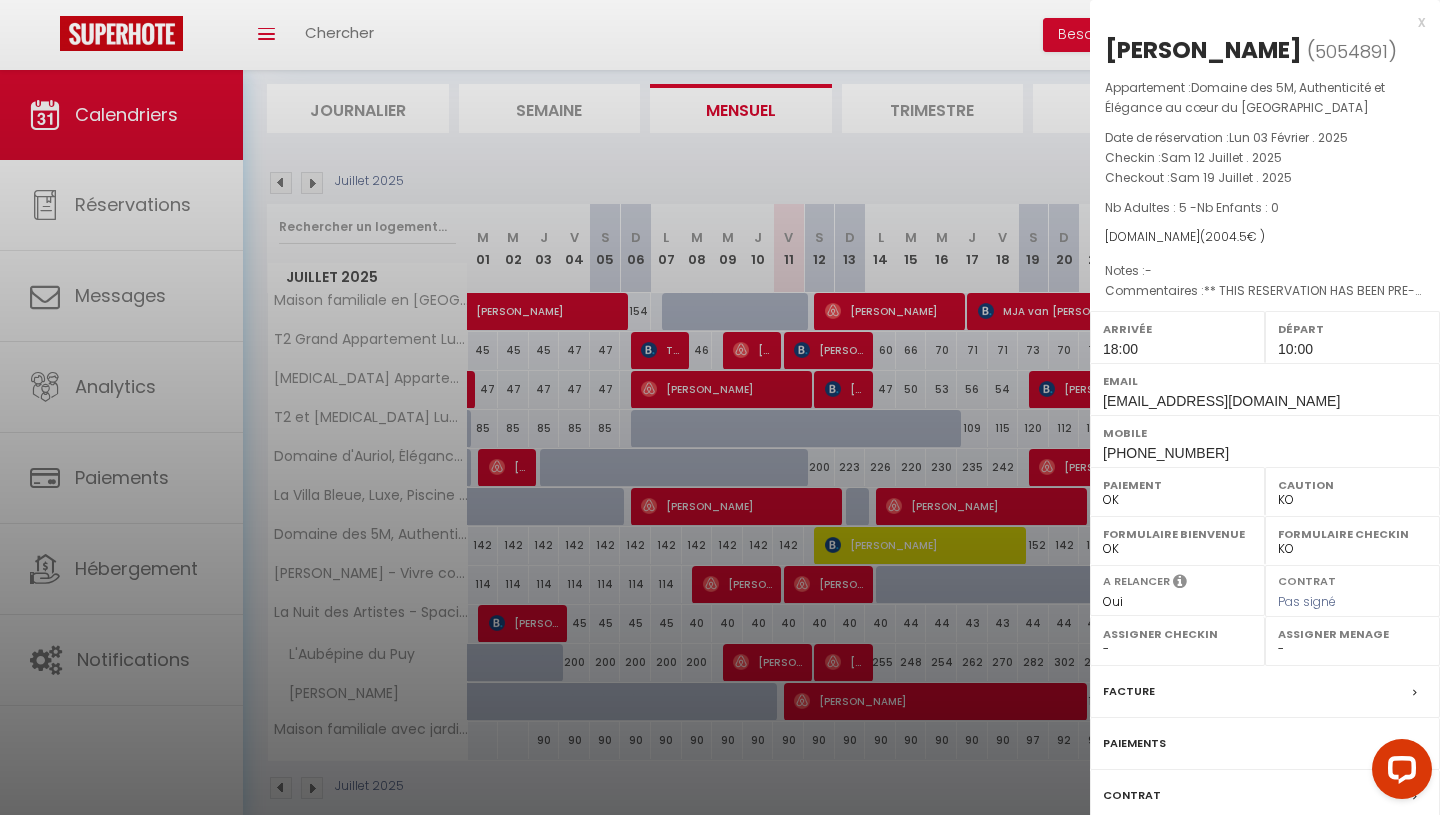 click on "Facture" at bounding box center (1129, 691) 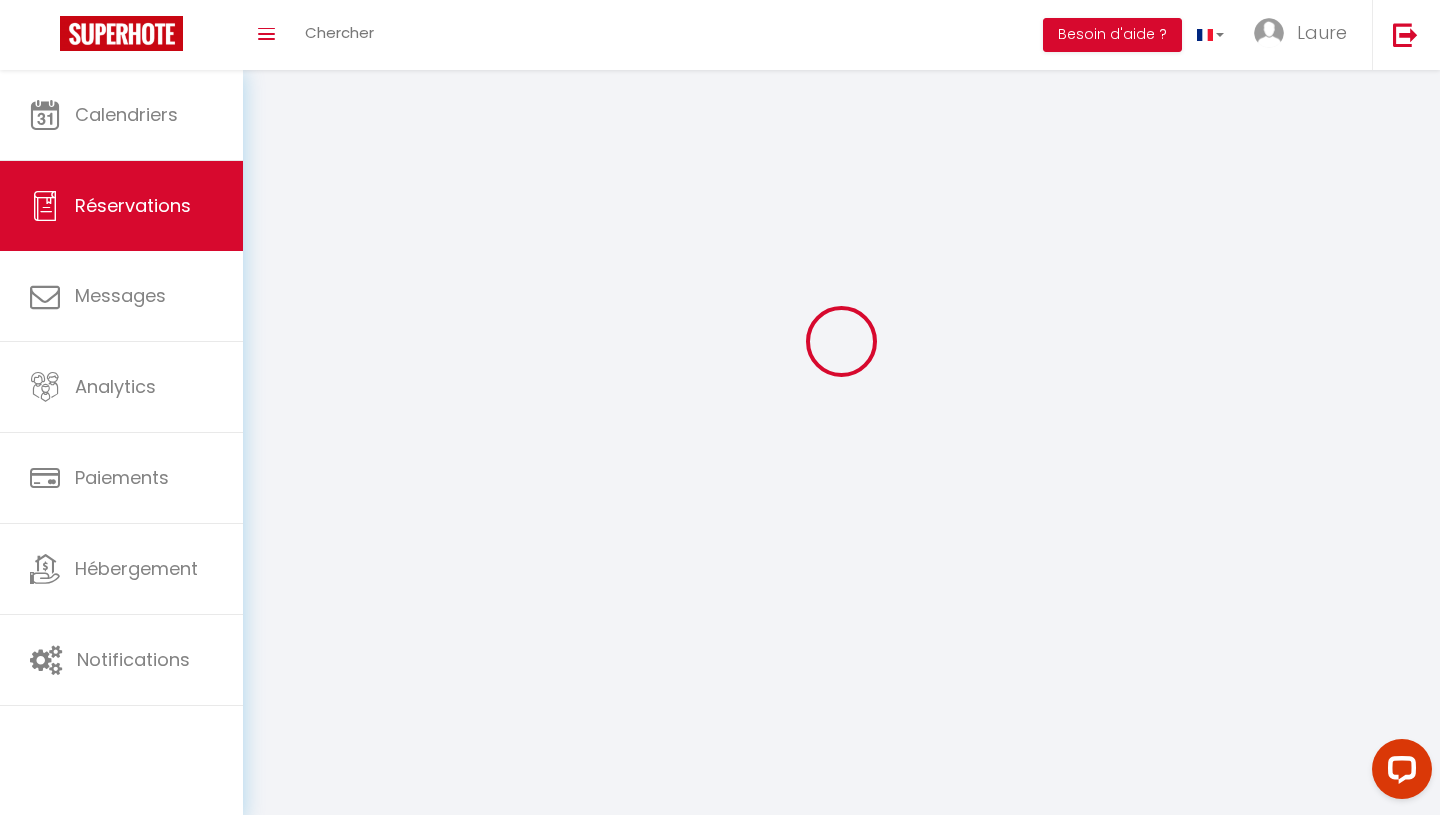 scroll, scrollTop: 0, scrollLeft: 0, axis: both 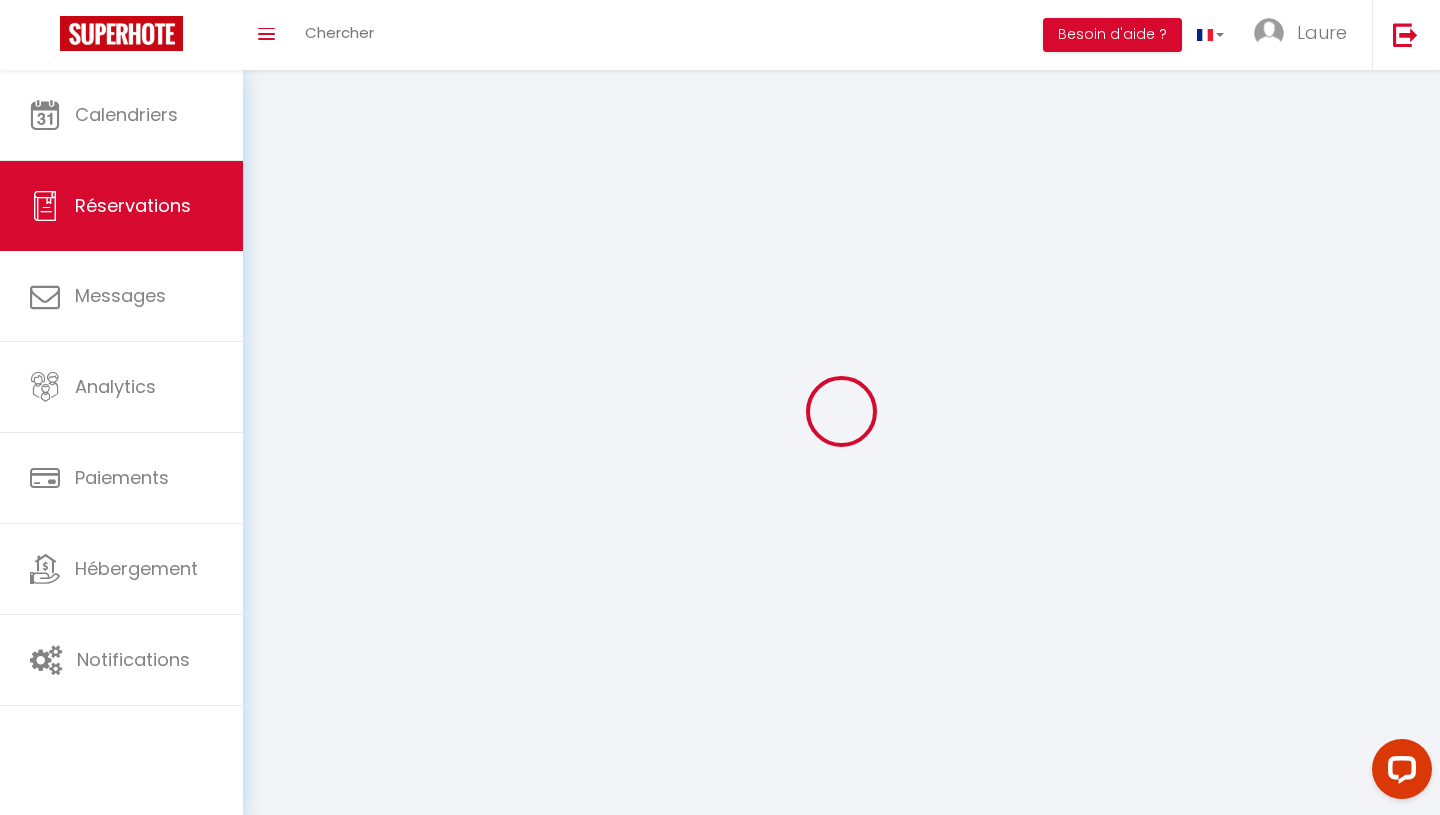 select 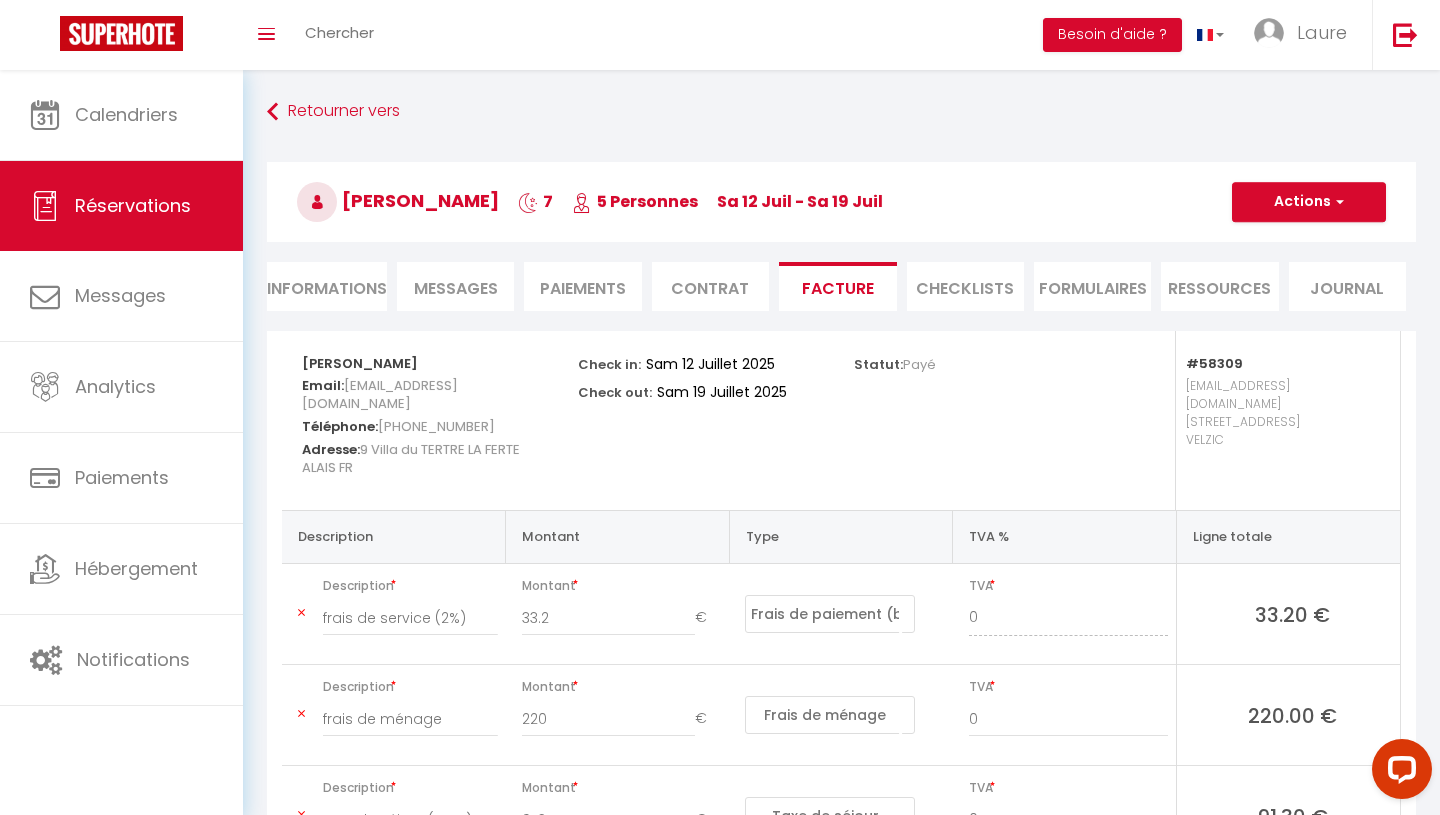 click on "Messages" at bounding box center [456, 288] 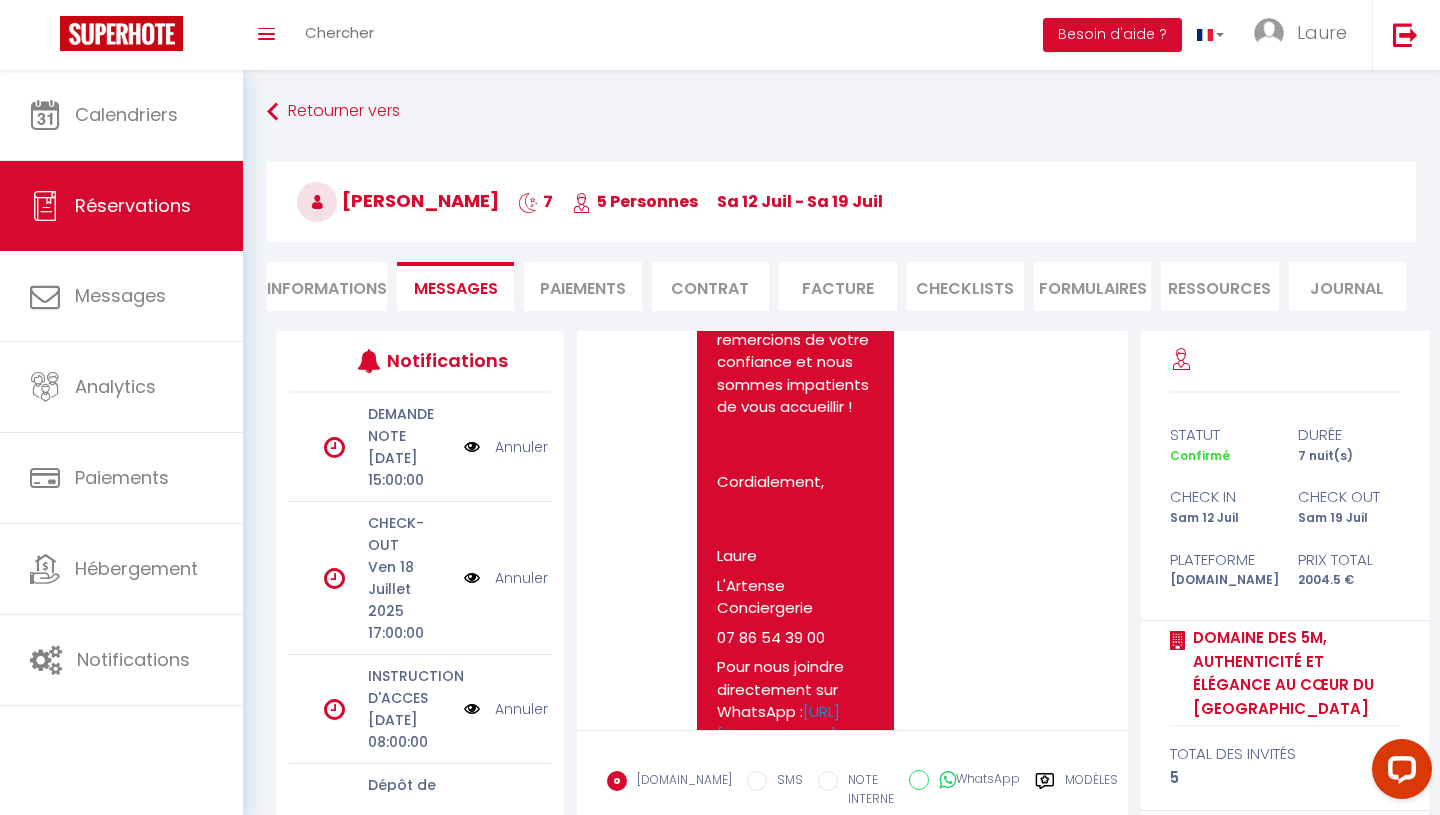 scroll, scrollTop: 2020, scrollLeft: 0, axis: vertical 